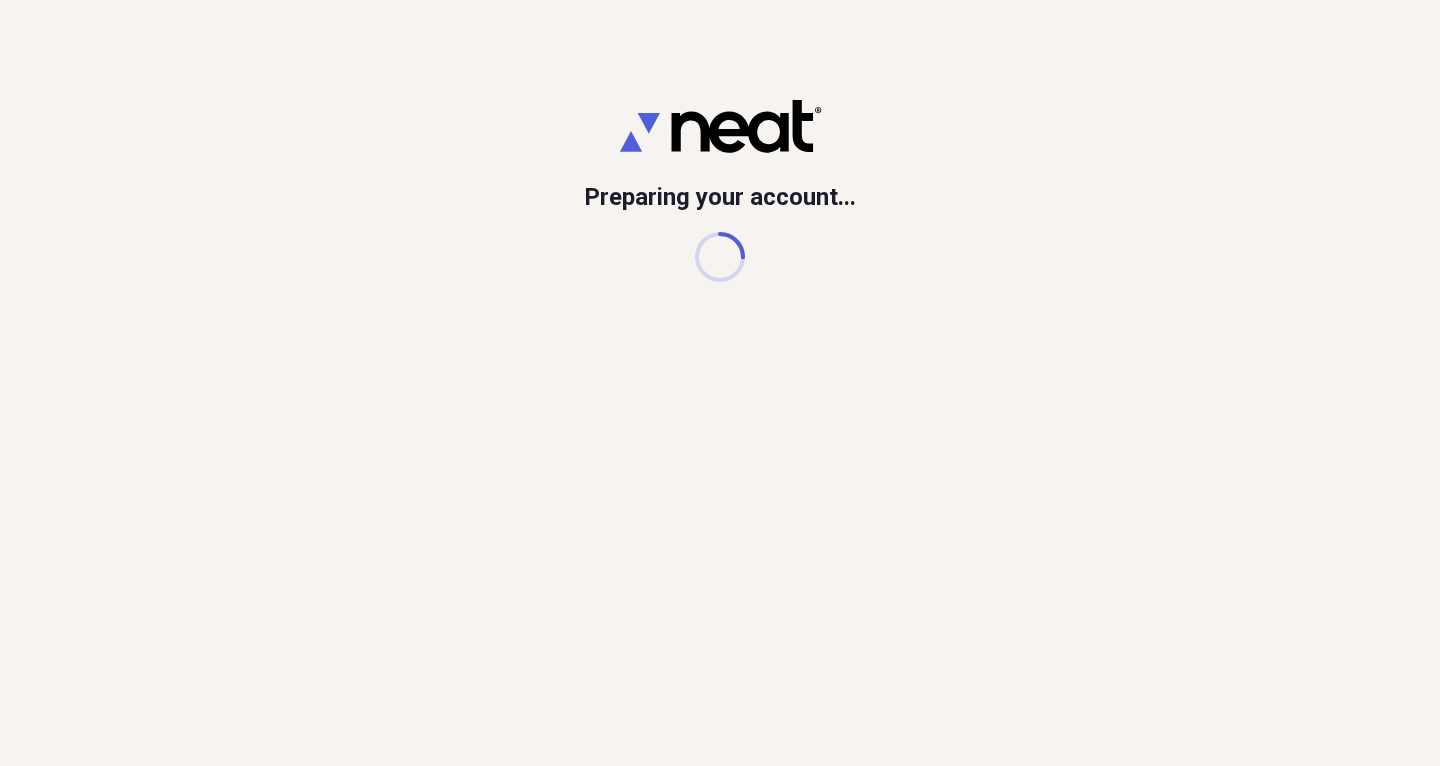 scroll, scrollTop: 0, scrollLeft: 0, axis: both 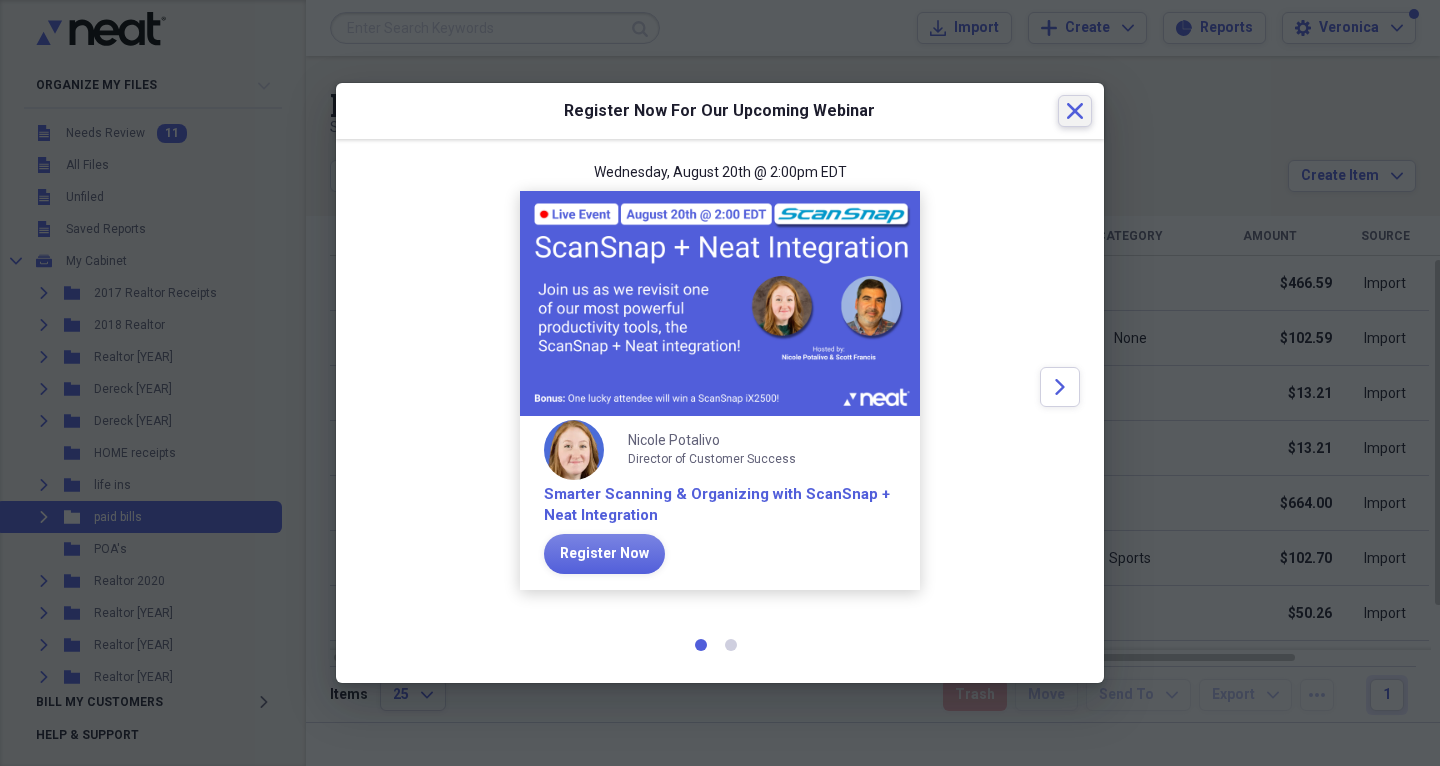 click on "Close" 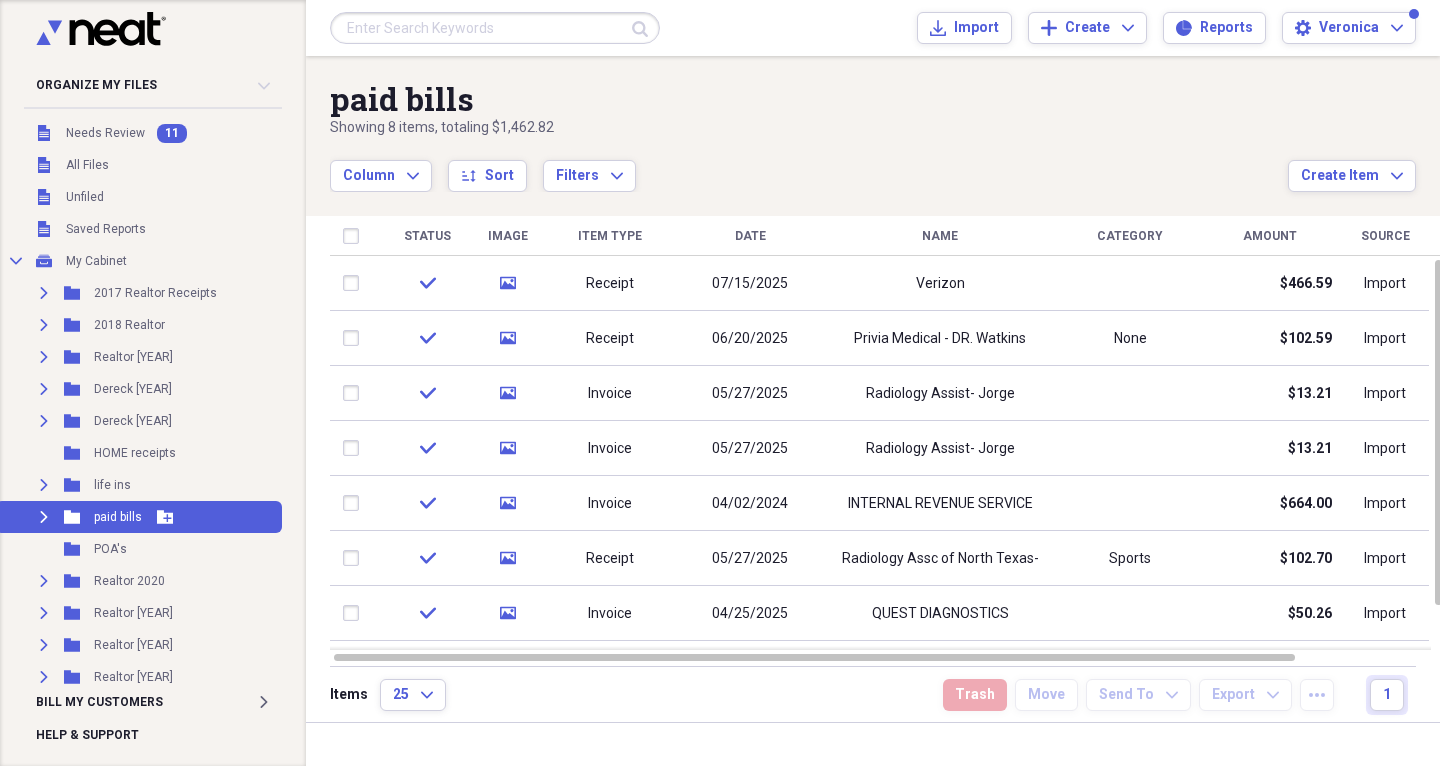 click on "Expand" 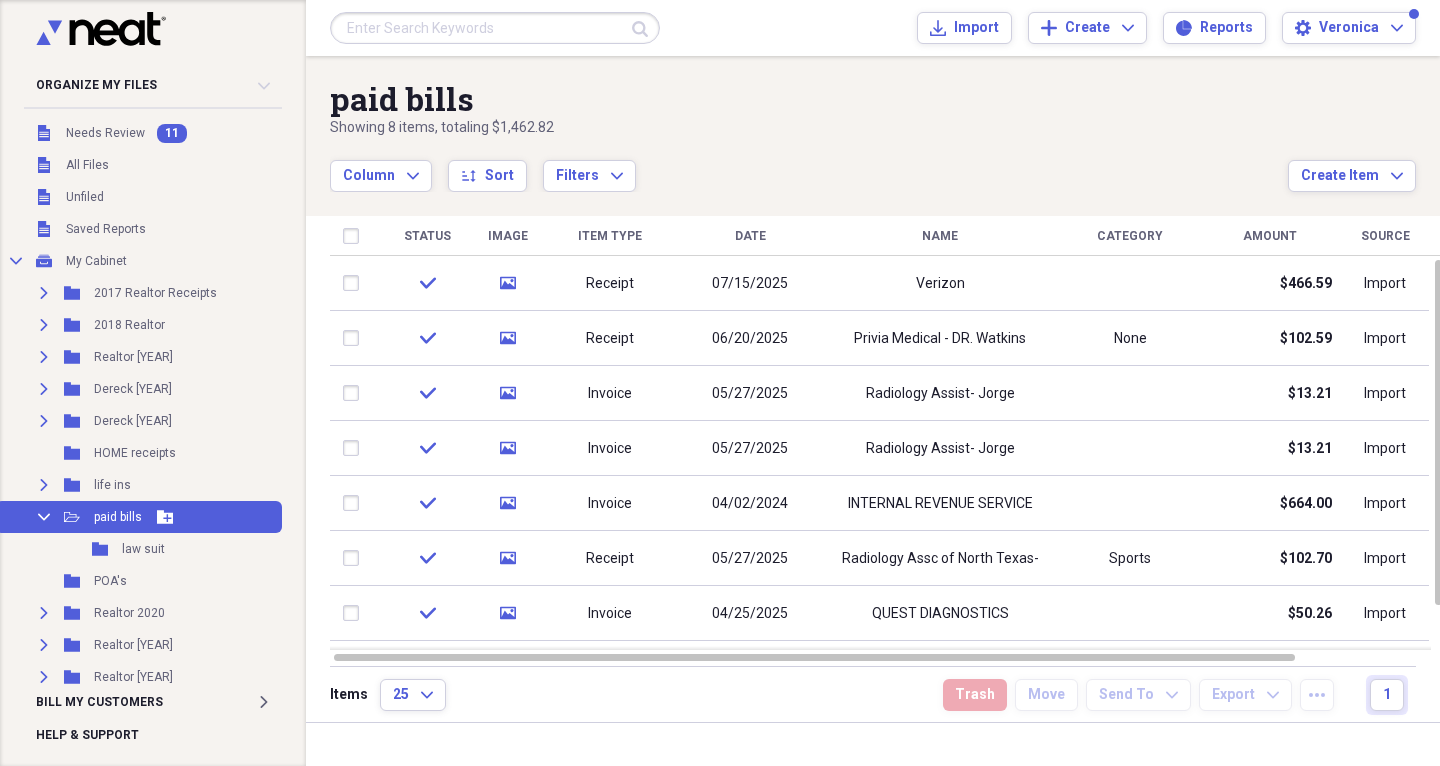 click on "Collapse" 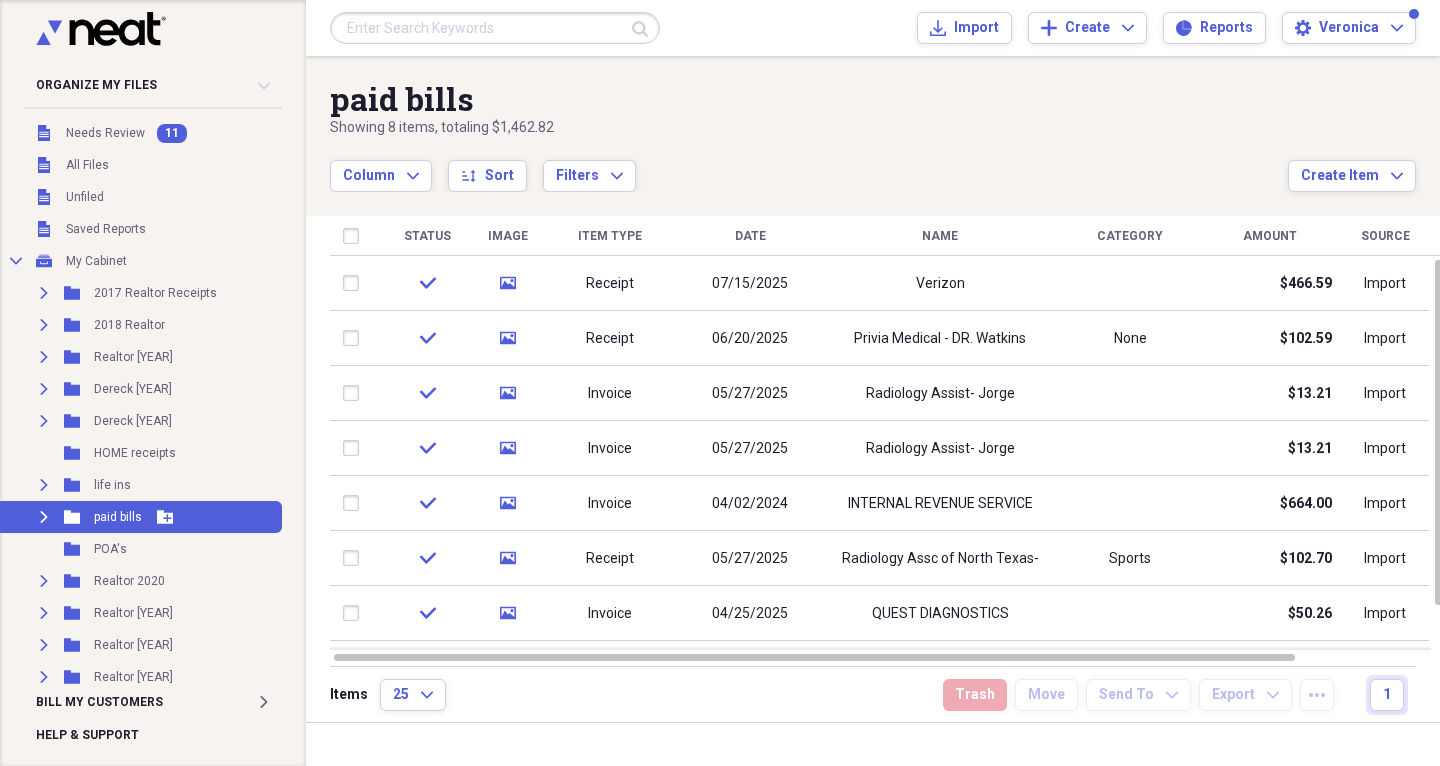 click on "Expand" 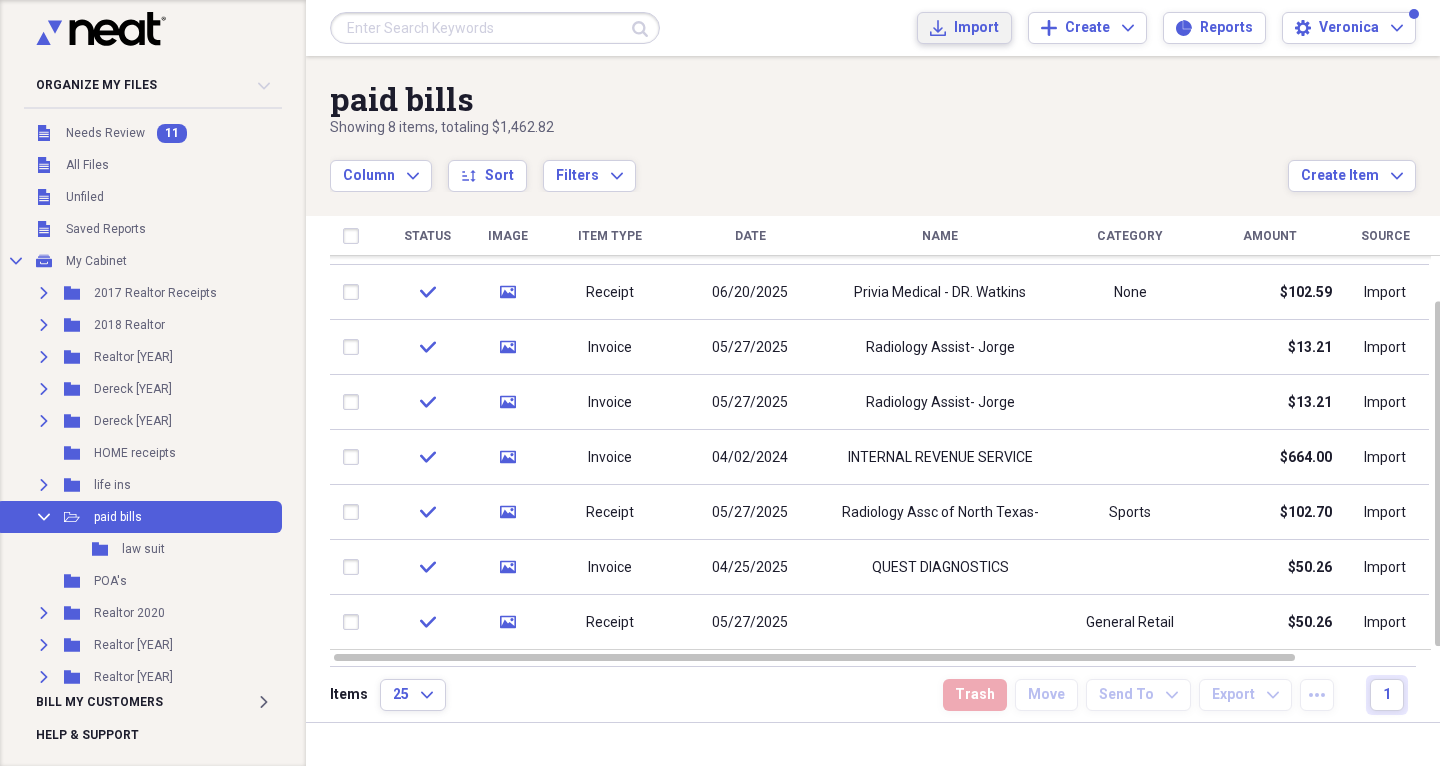 click on "Import" at bounding box center [976, 28] 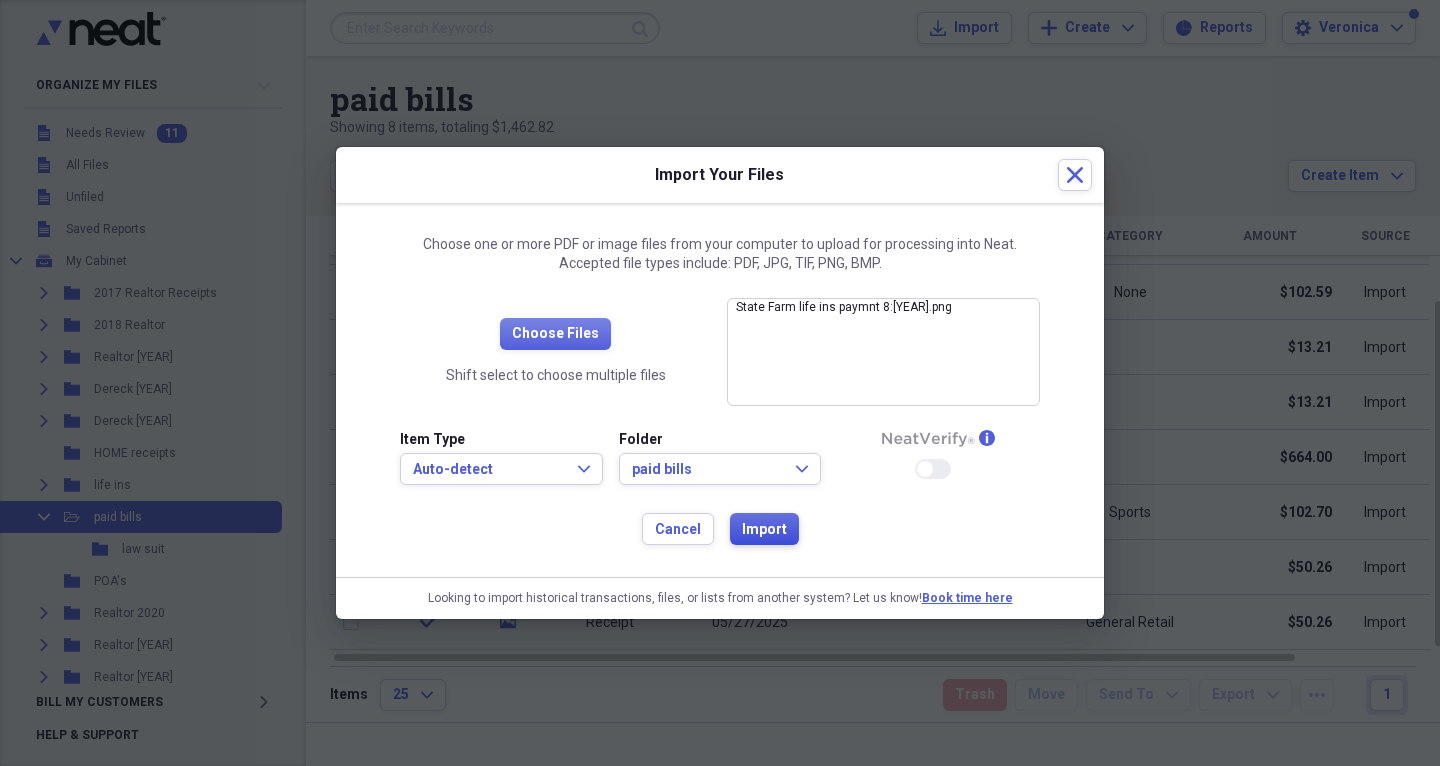 click on "Import" at bounding box center (764, 530) 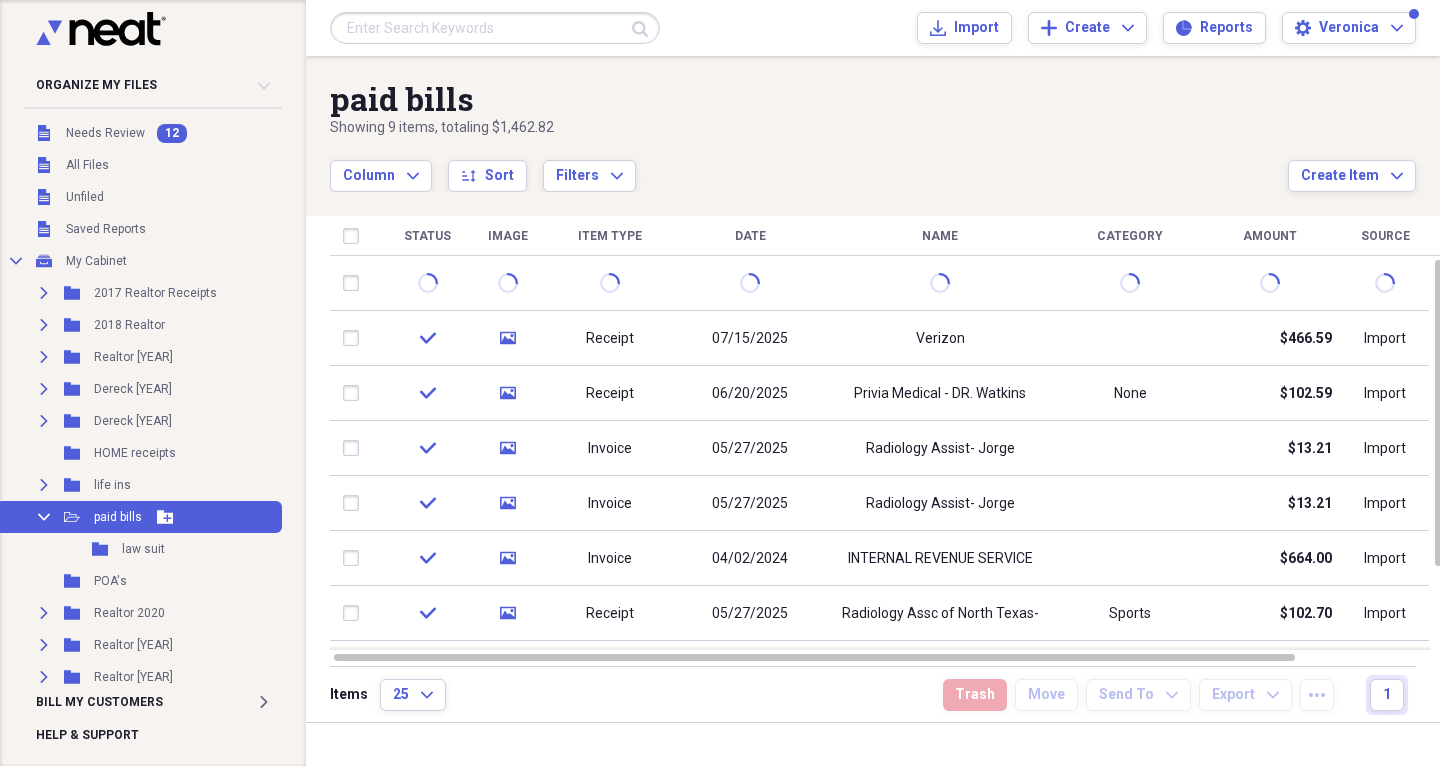 click on "Collapse" 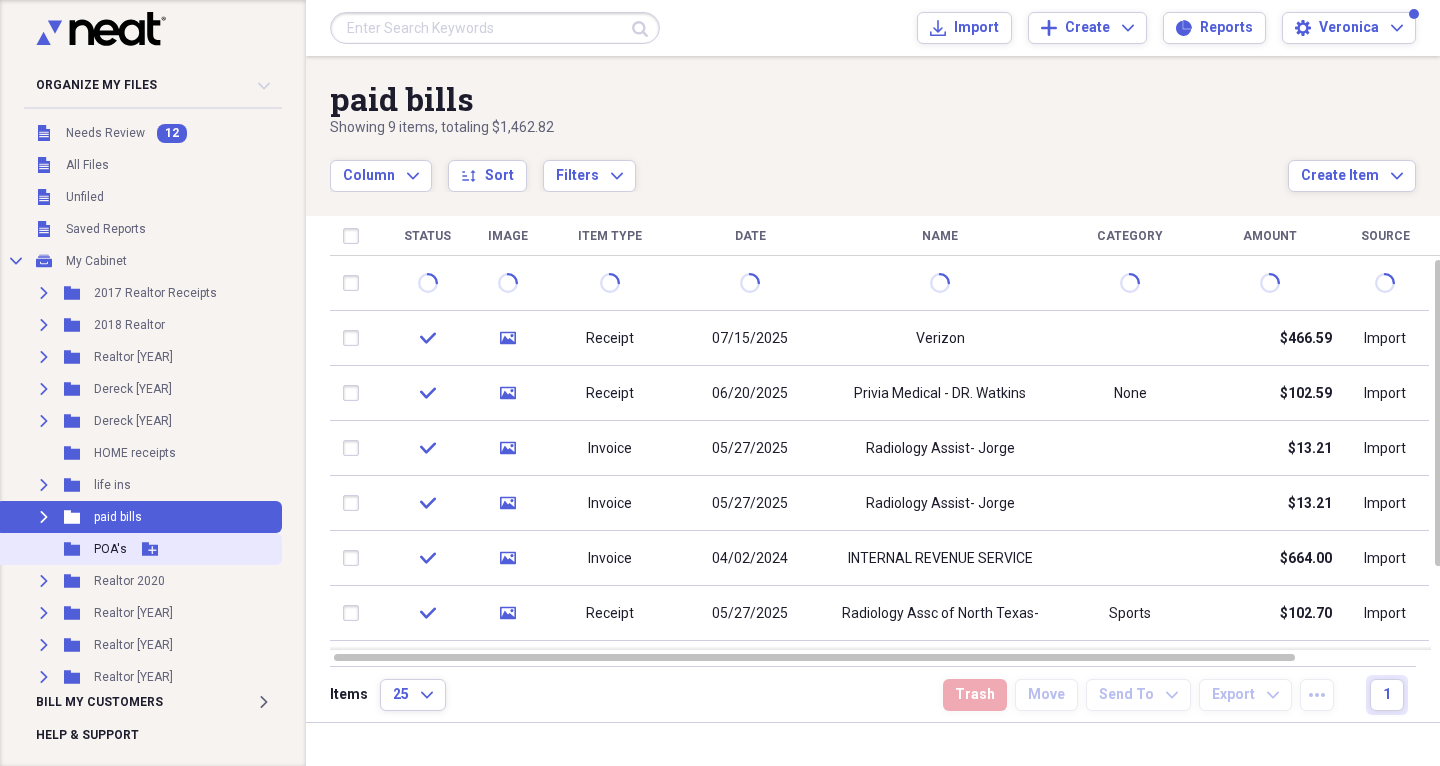 click 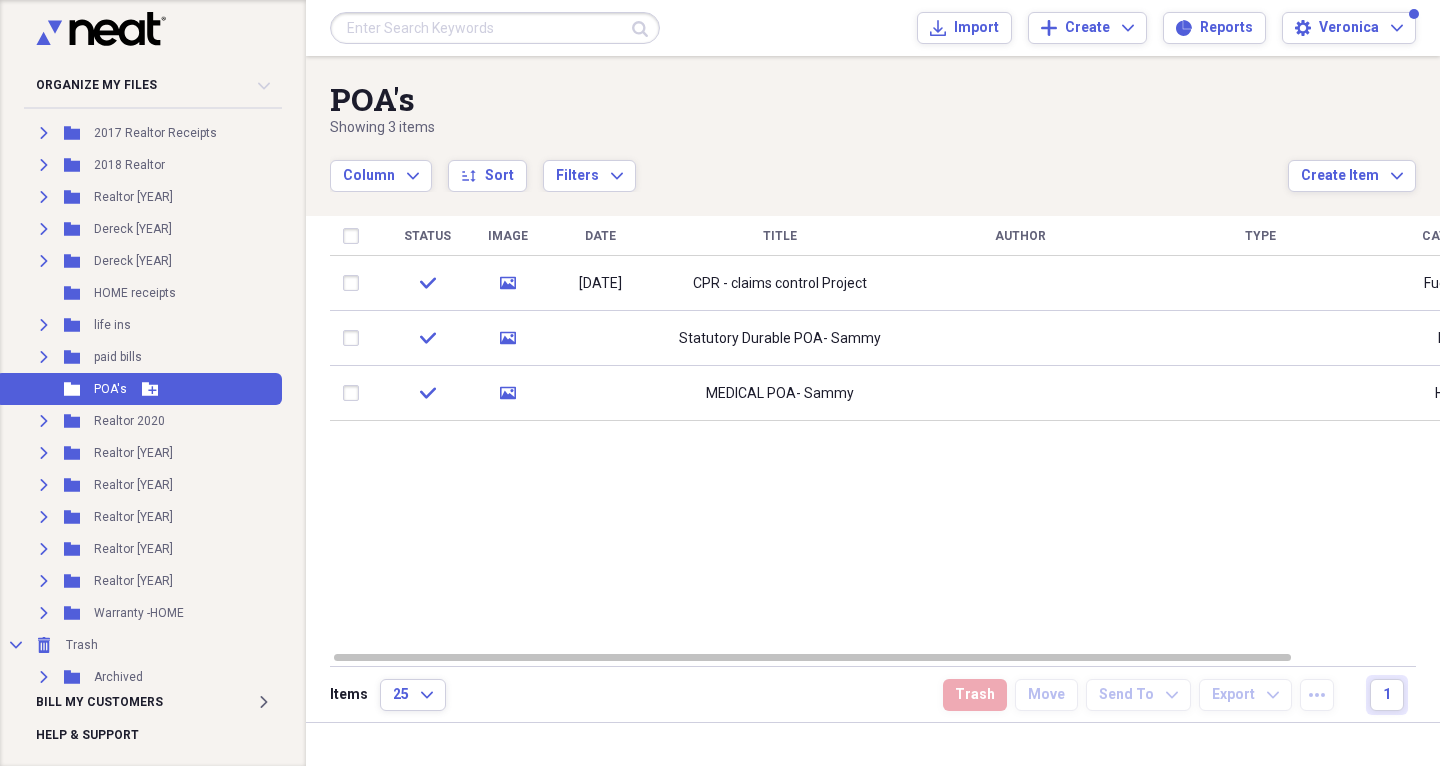 scroll, scrollTop: 158, scrollLeft: 0, axis: vertical 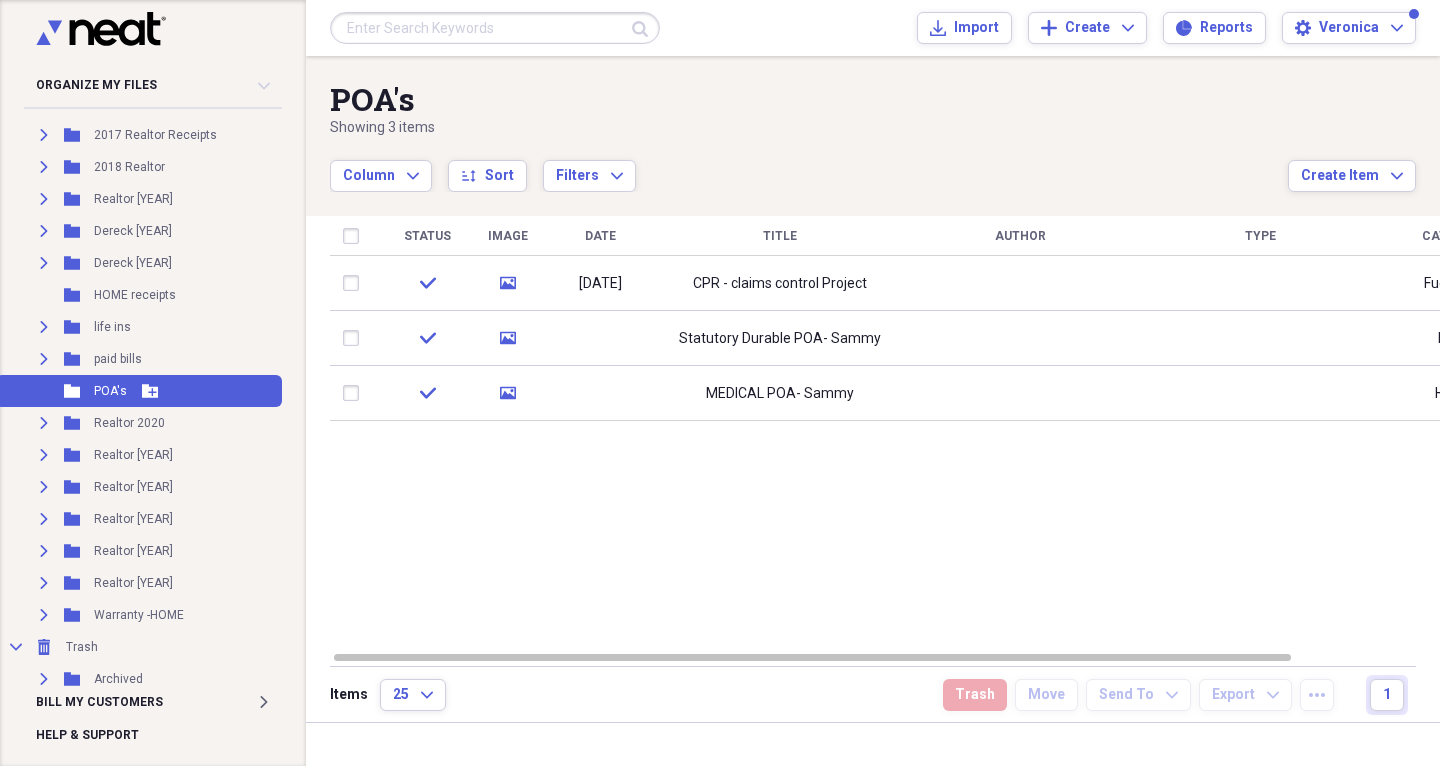 click on "Add Folder" 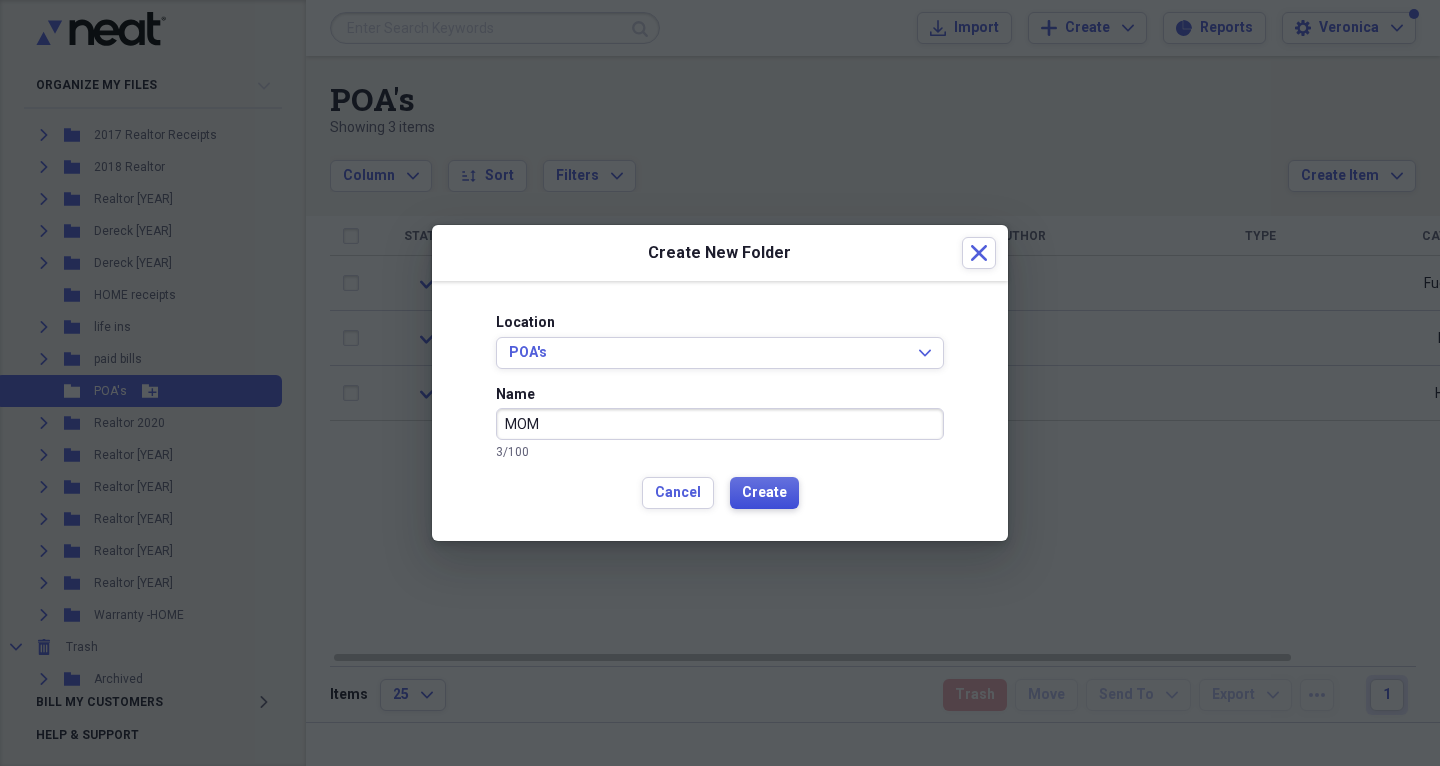 type on "MOM" 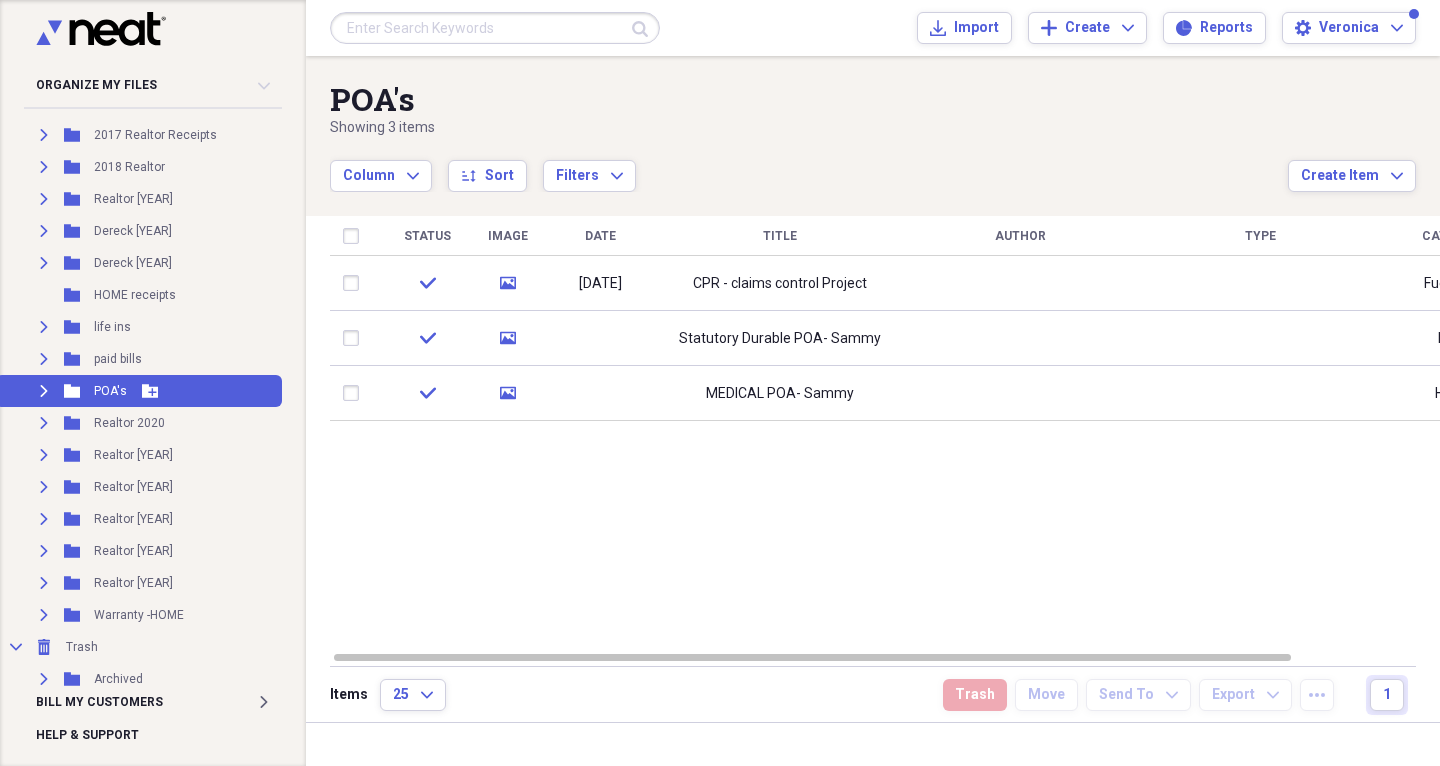 click on "Expand" 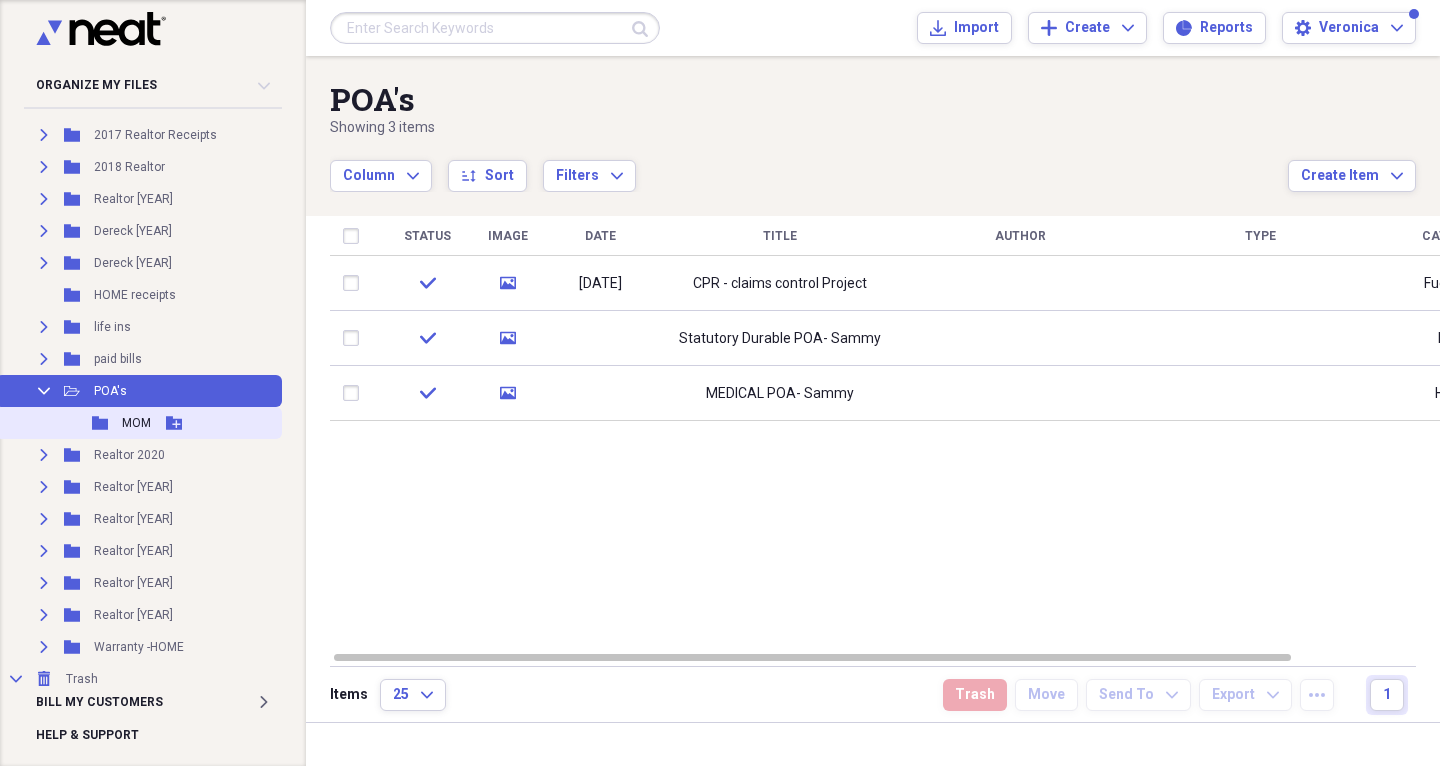 click on "MOM" at bounding box center (136, 423) 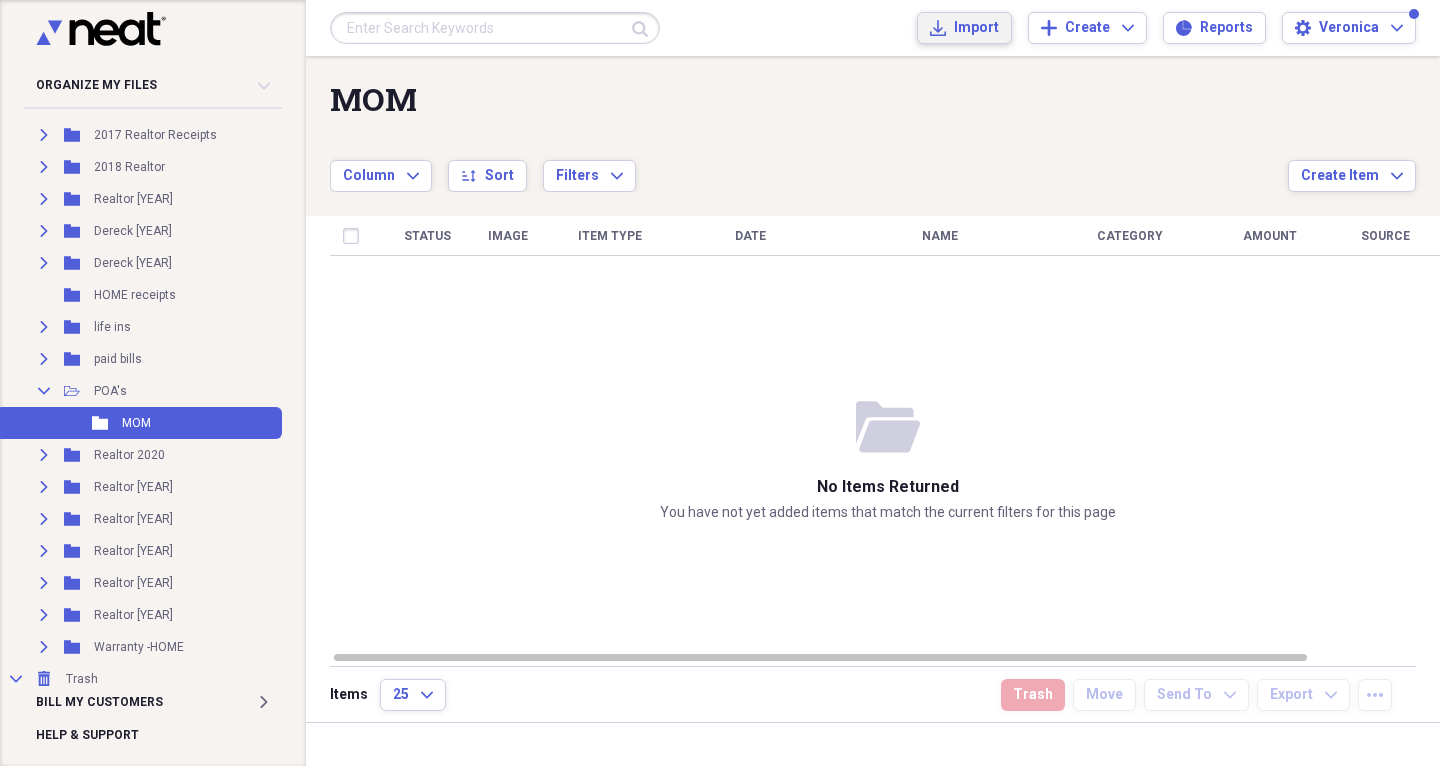 click on "Import" at bounding box center [976, 28] 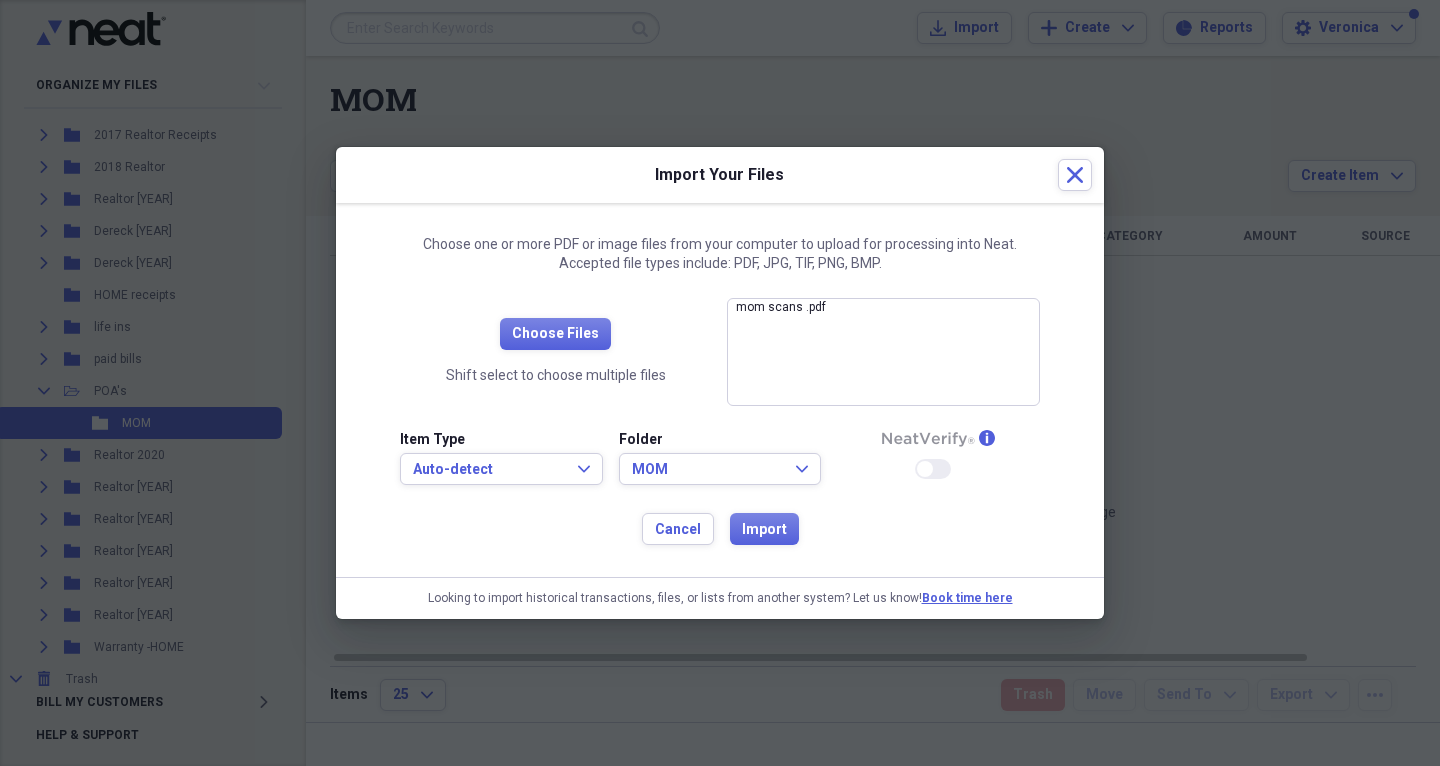 click on "Import" at bounding box center (764, 530) 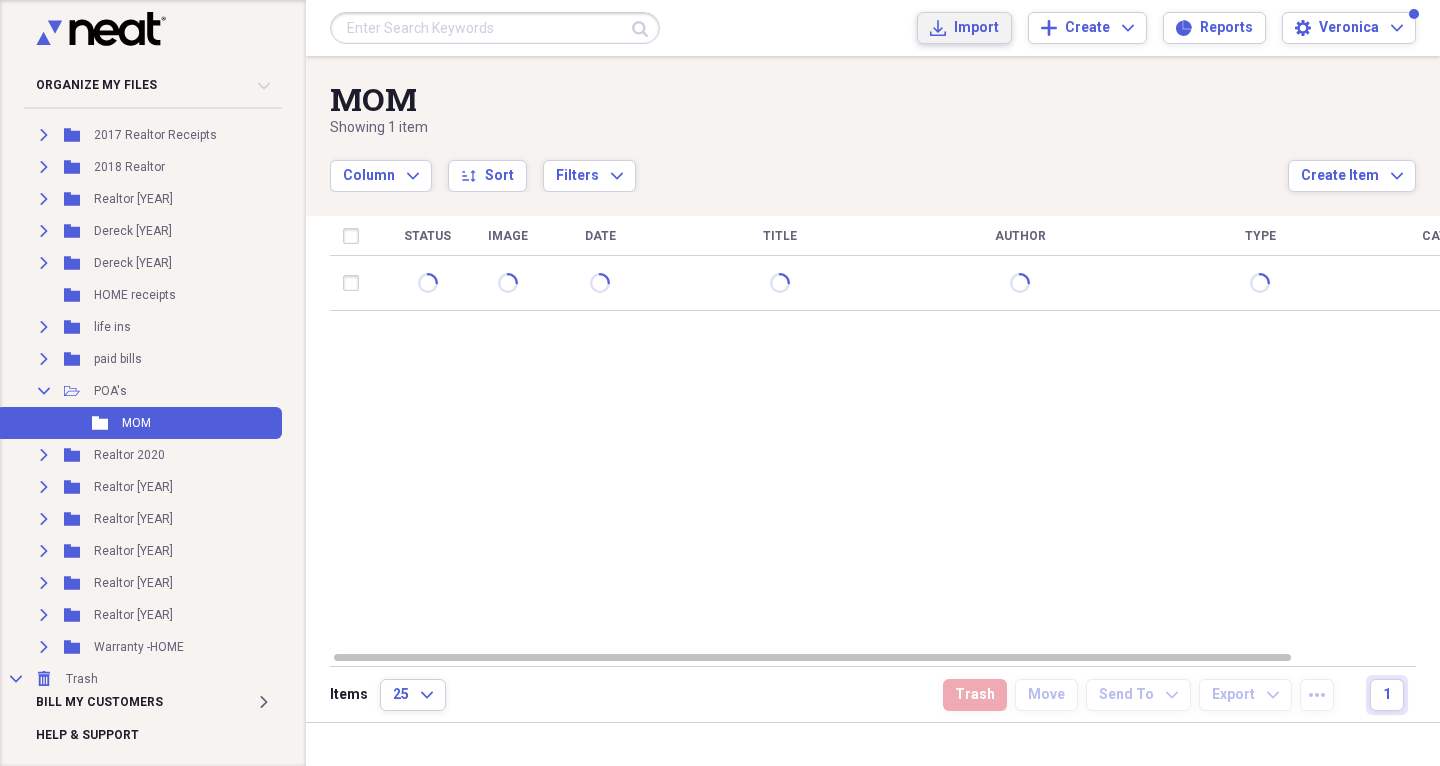 click on "Import" at bounding box center (976, 28) 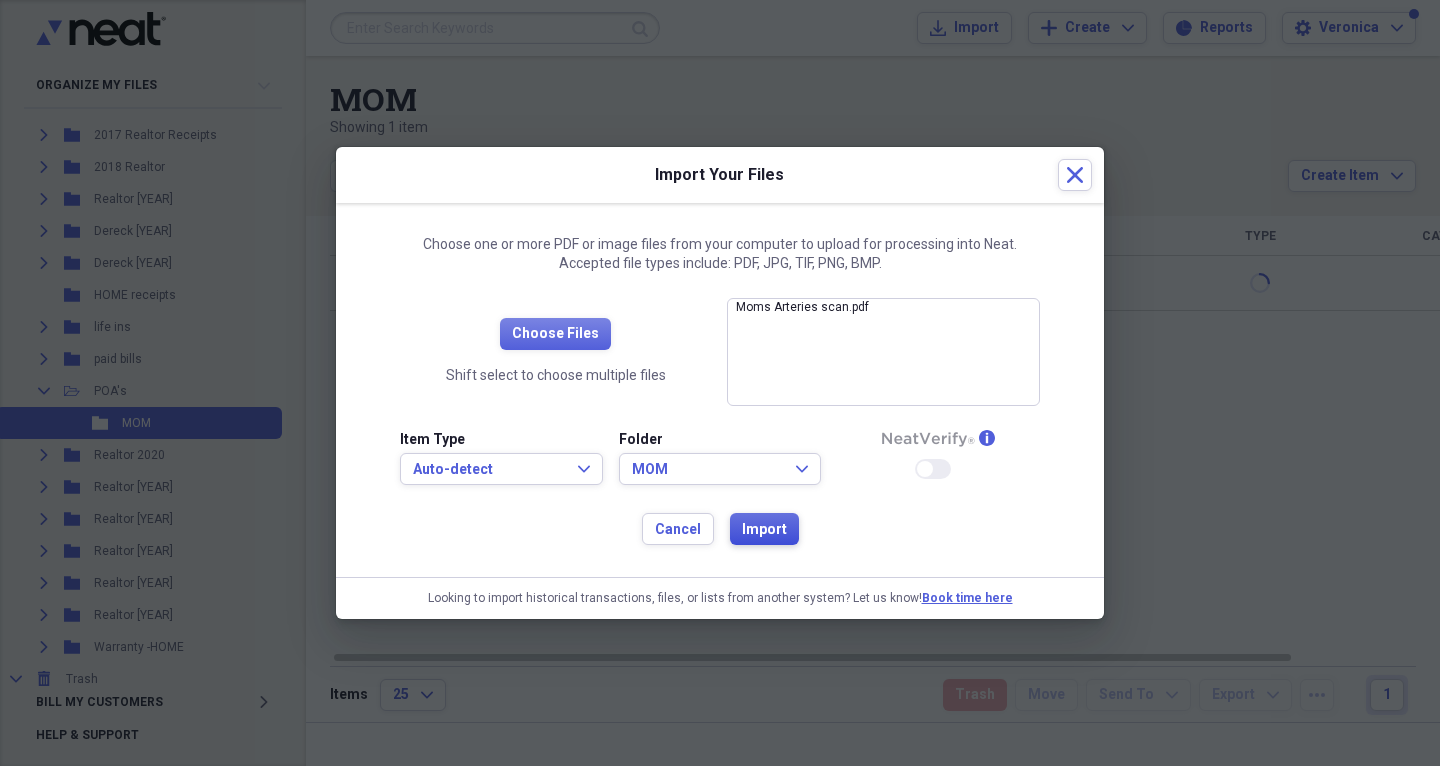 click on "Import" at bounding box center [764, 530] 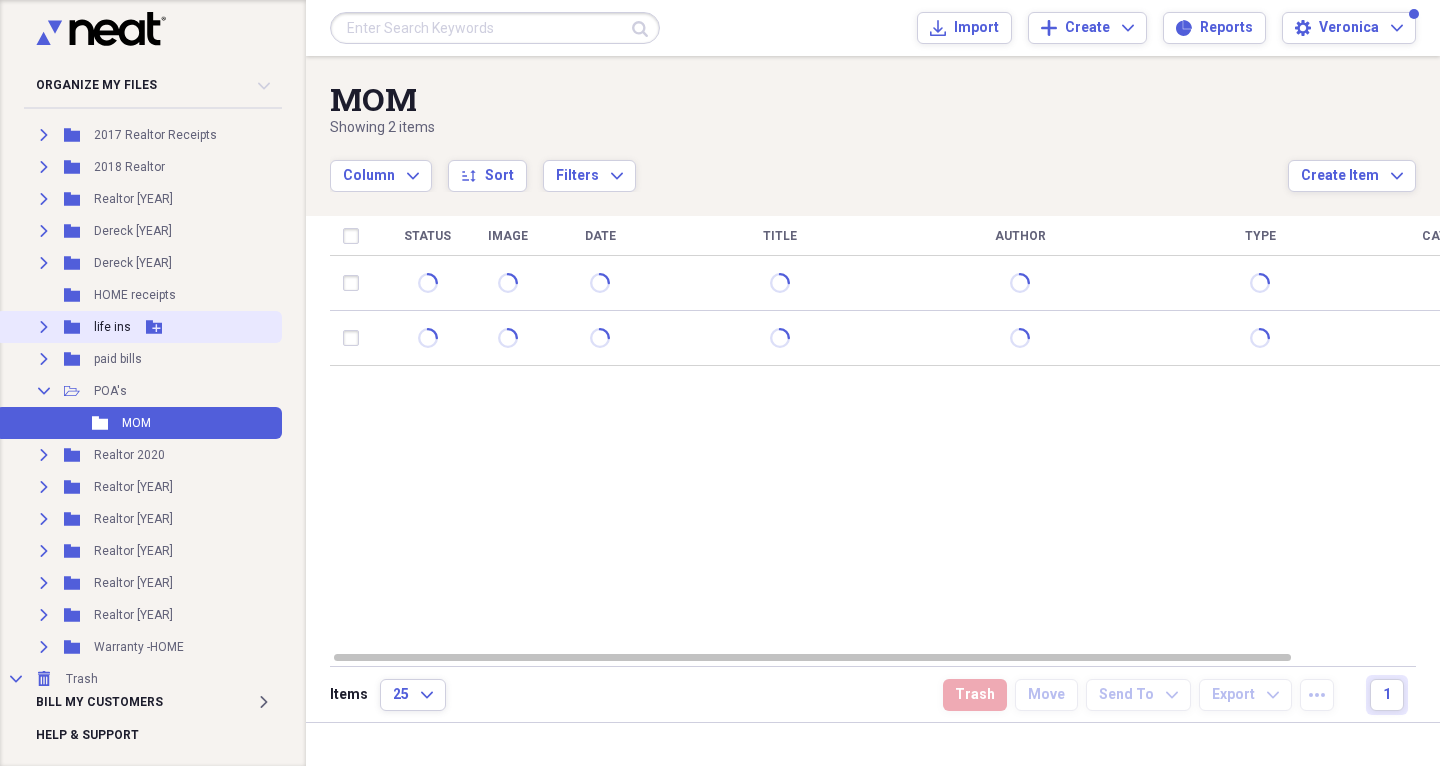 click 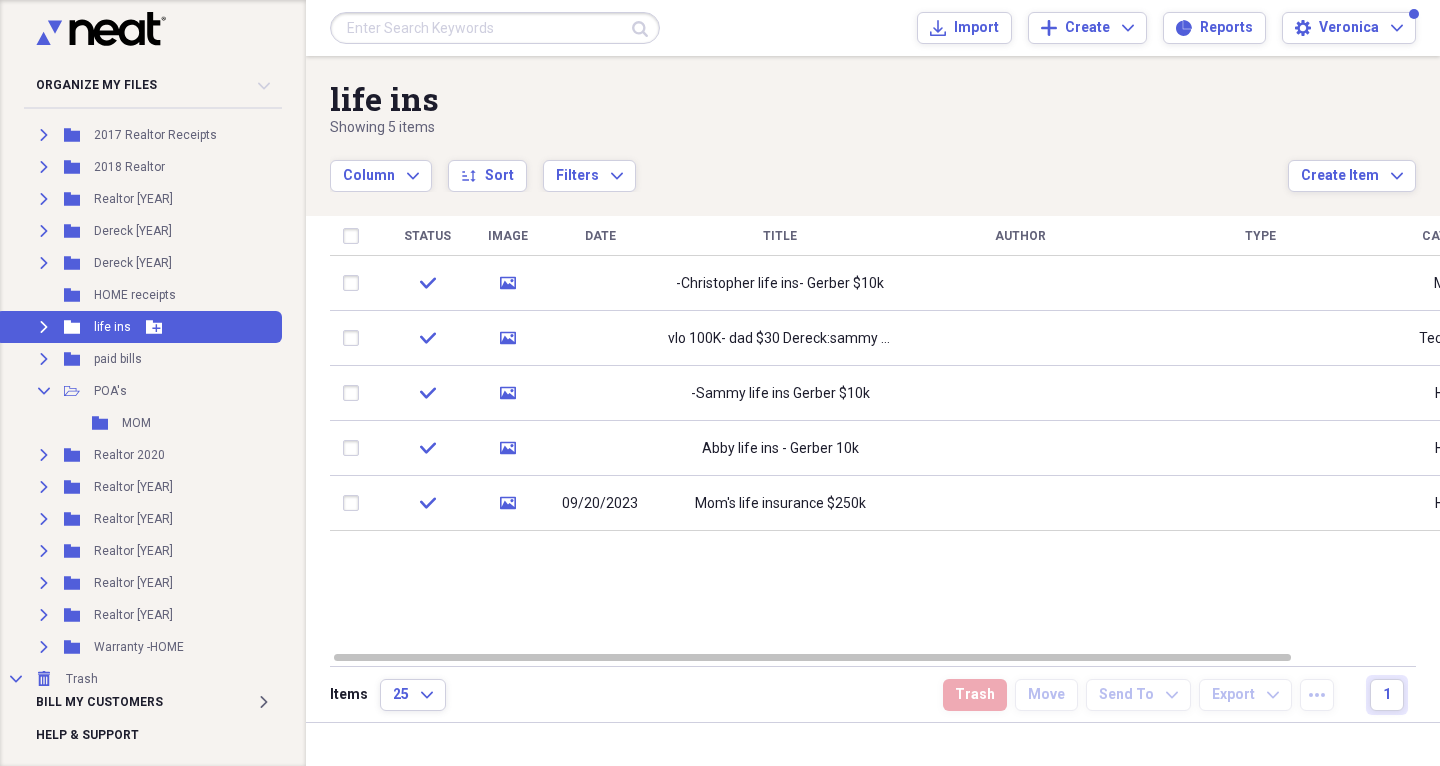 click on "Expand" 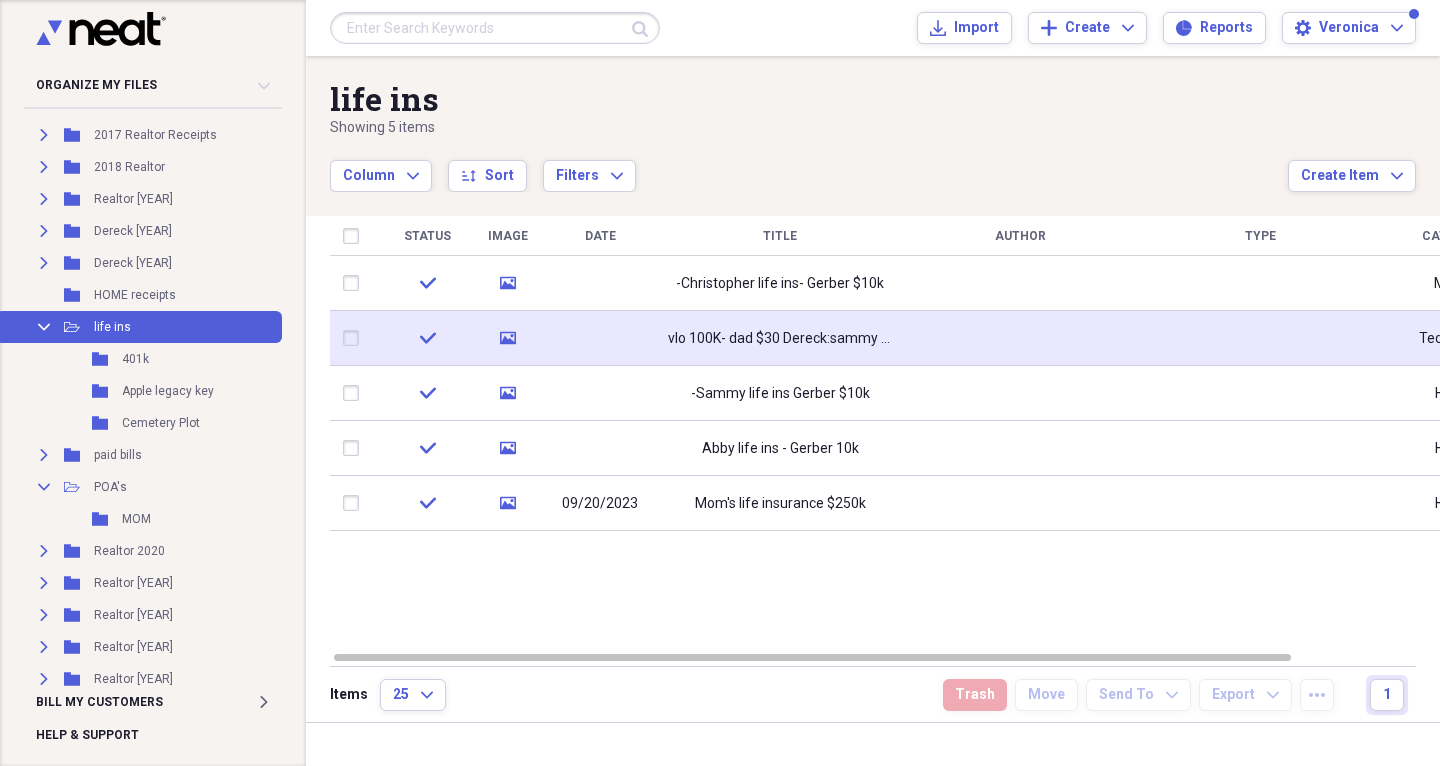 click 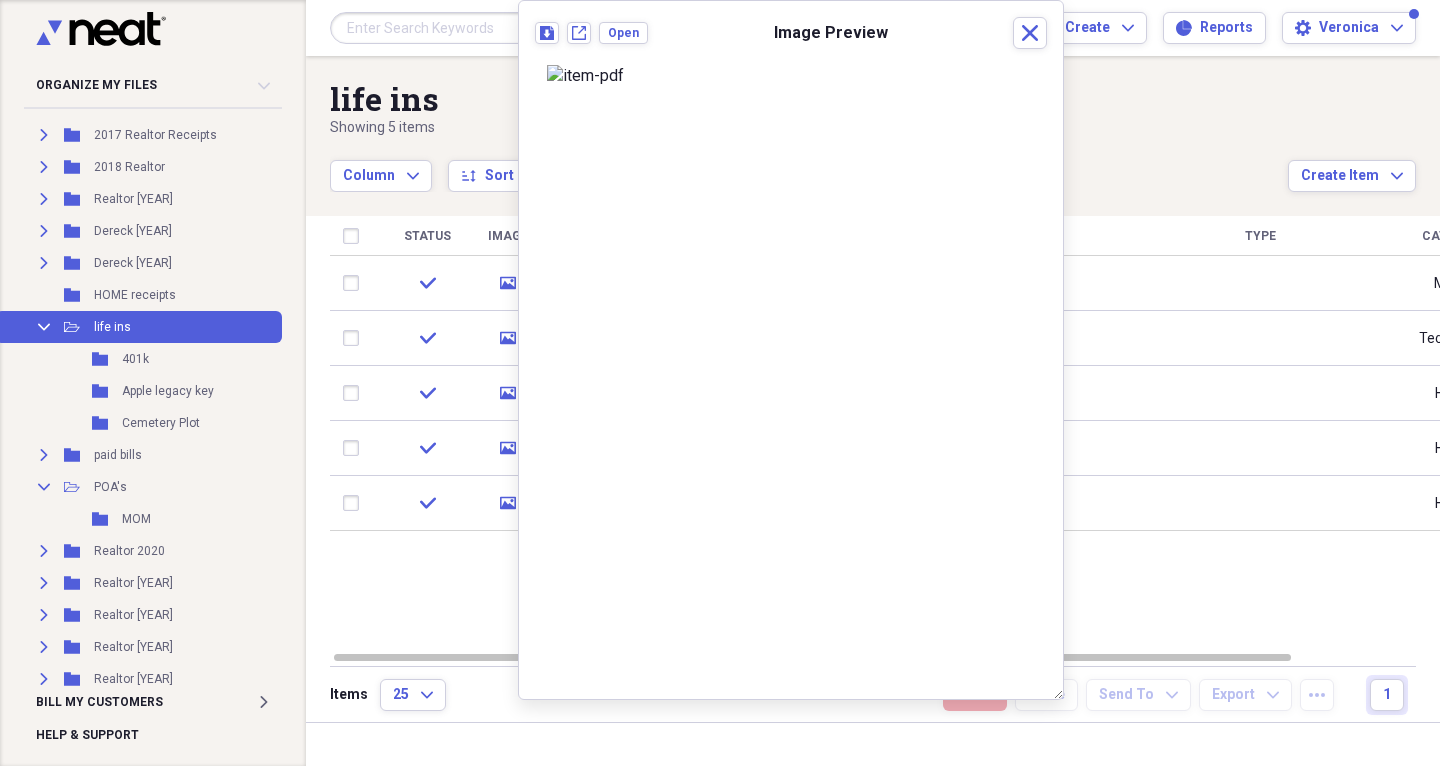 scroll, scrollTop: 0, scrollLeft: 0, axis: both 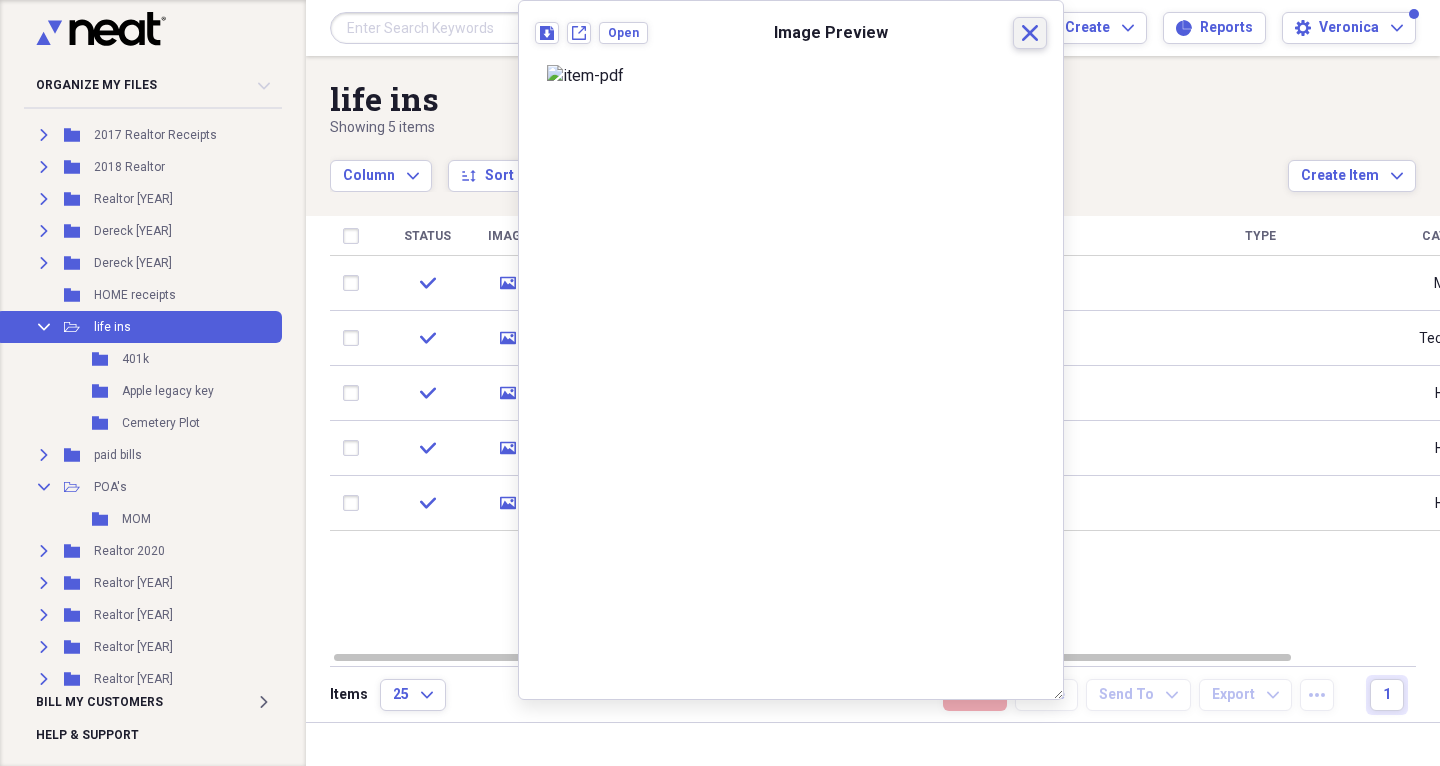 click on "Close" 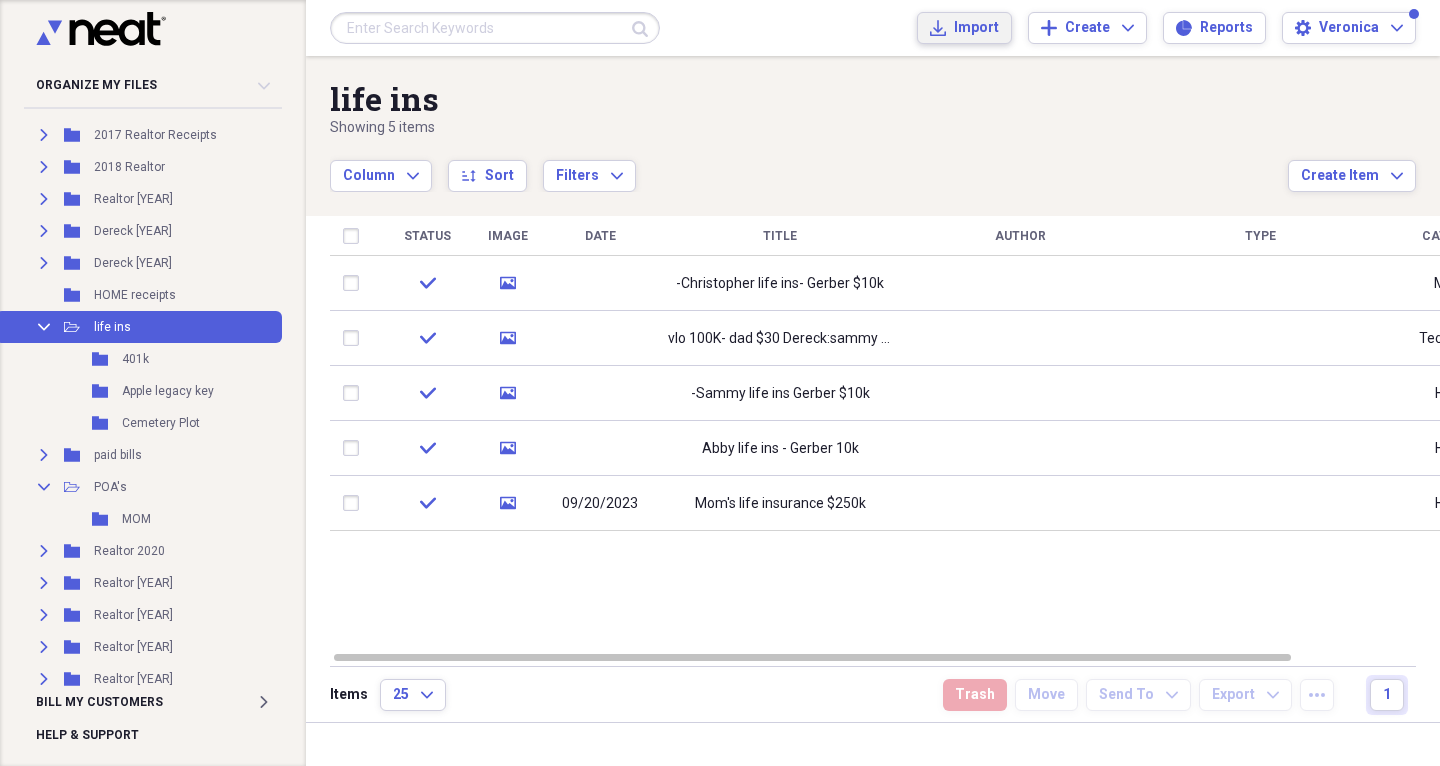 click on "Import" at bounding box center [976, 28] 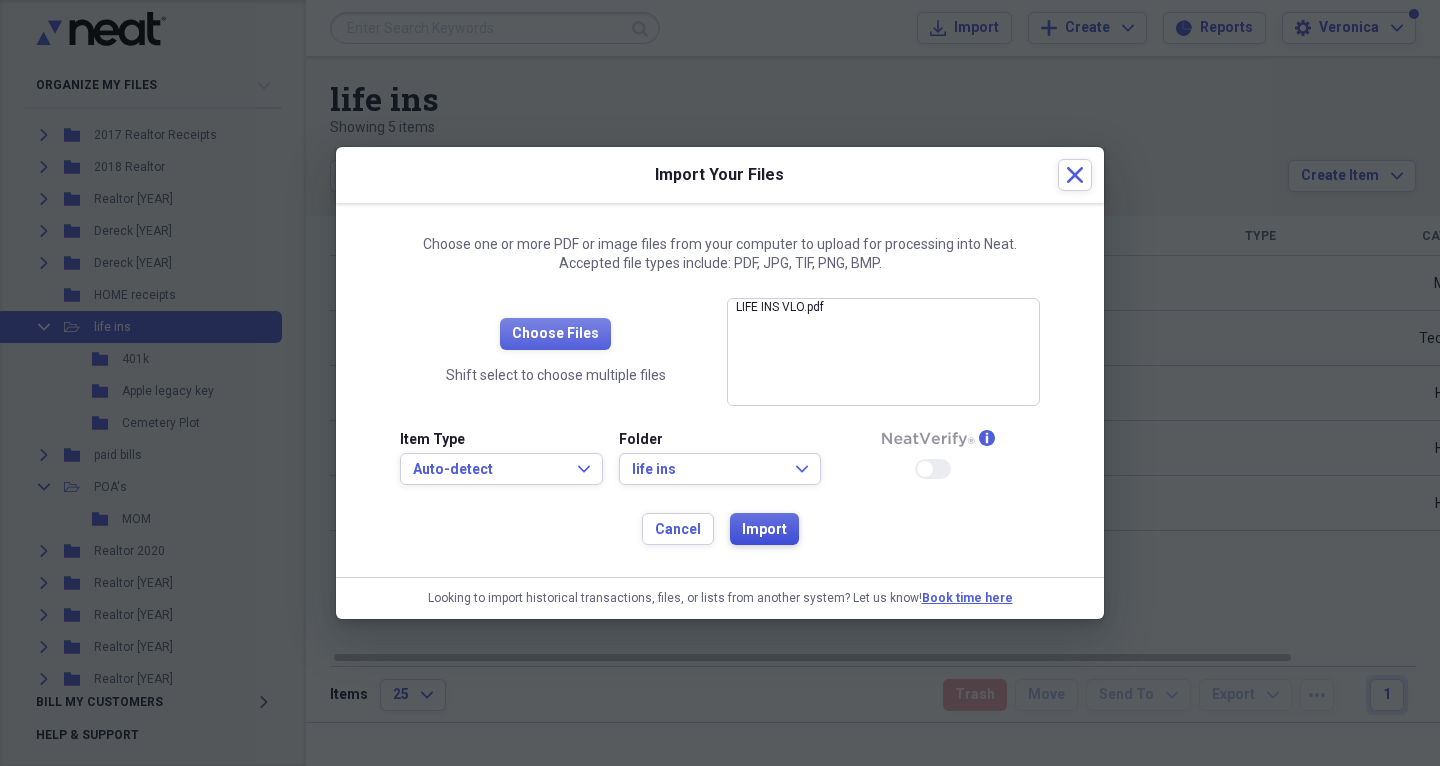click on "Import" at bounding box center (764, 530) 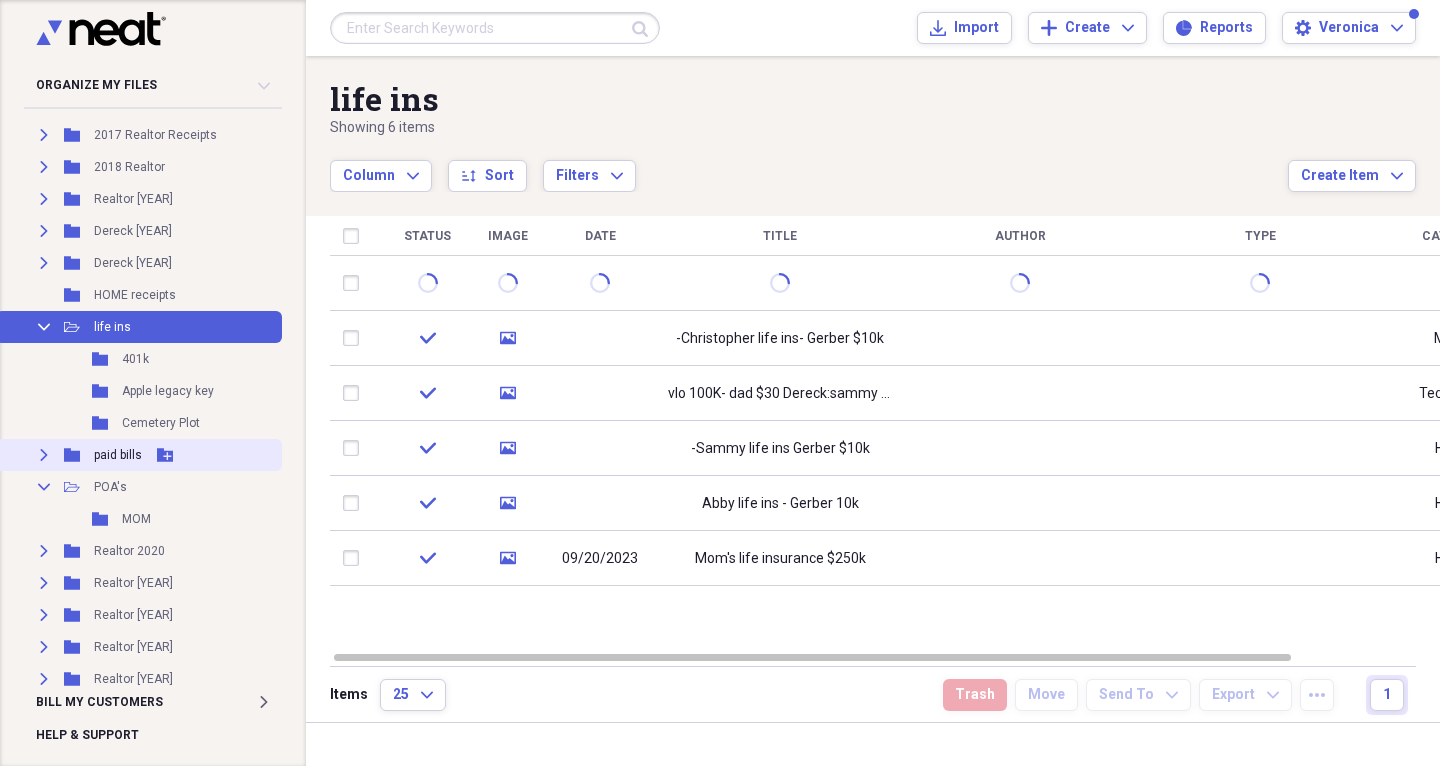 click on "Expand" 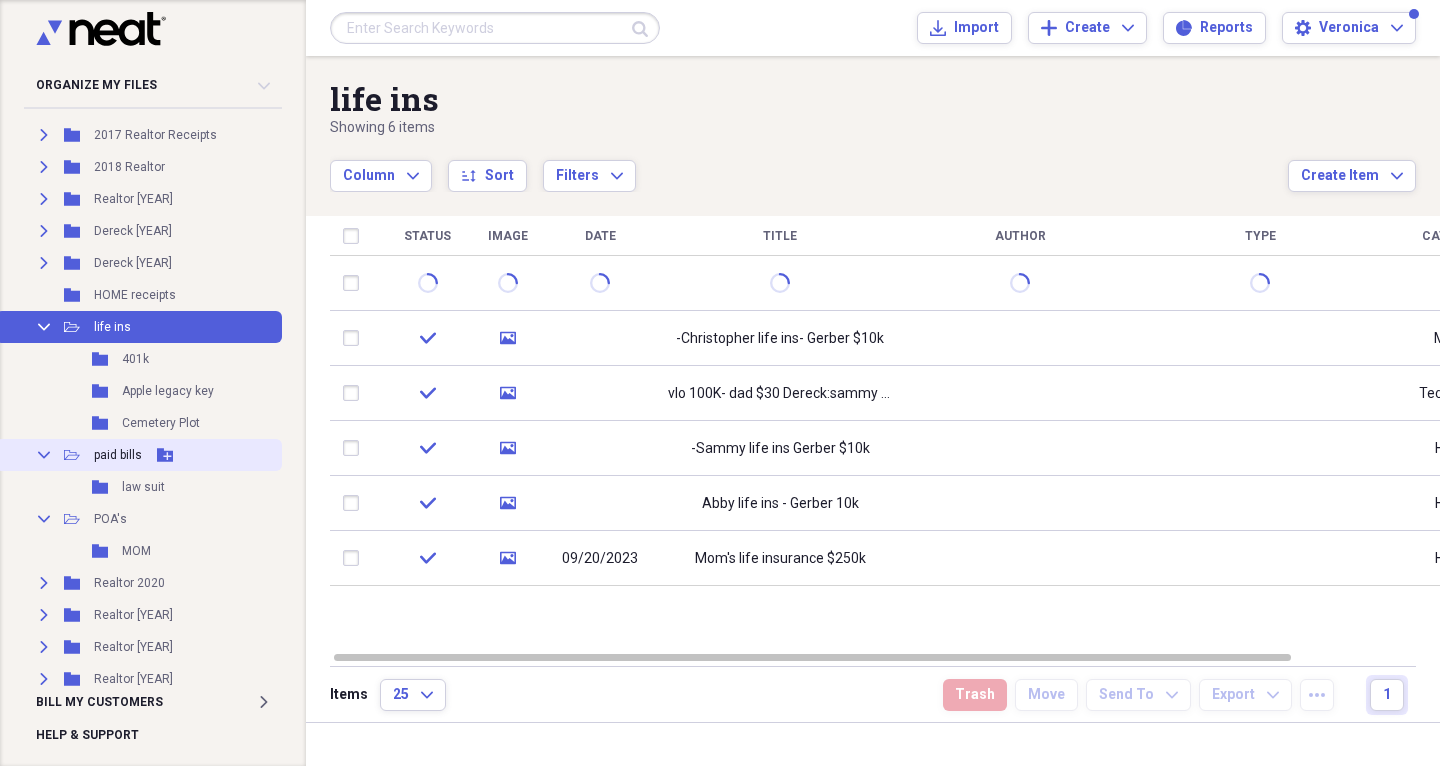 click on "paid bills" at bounding box center (118, 455) 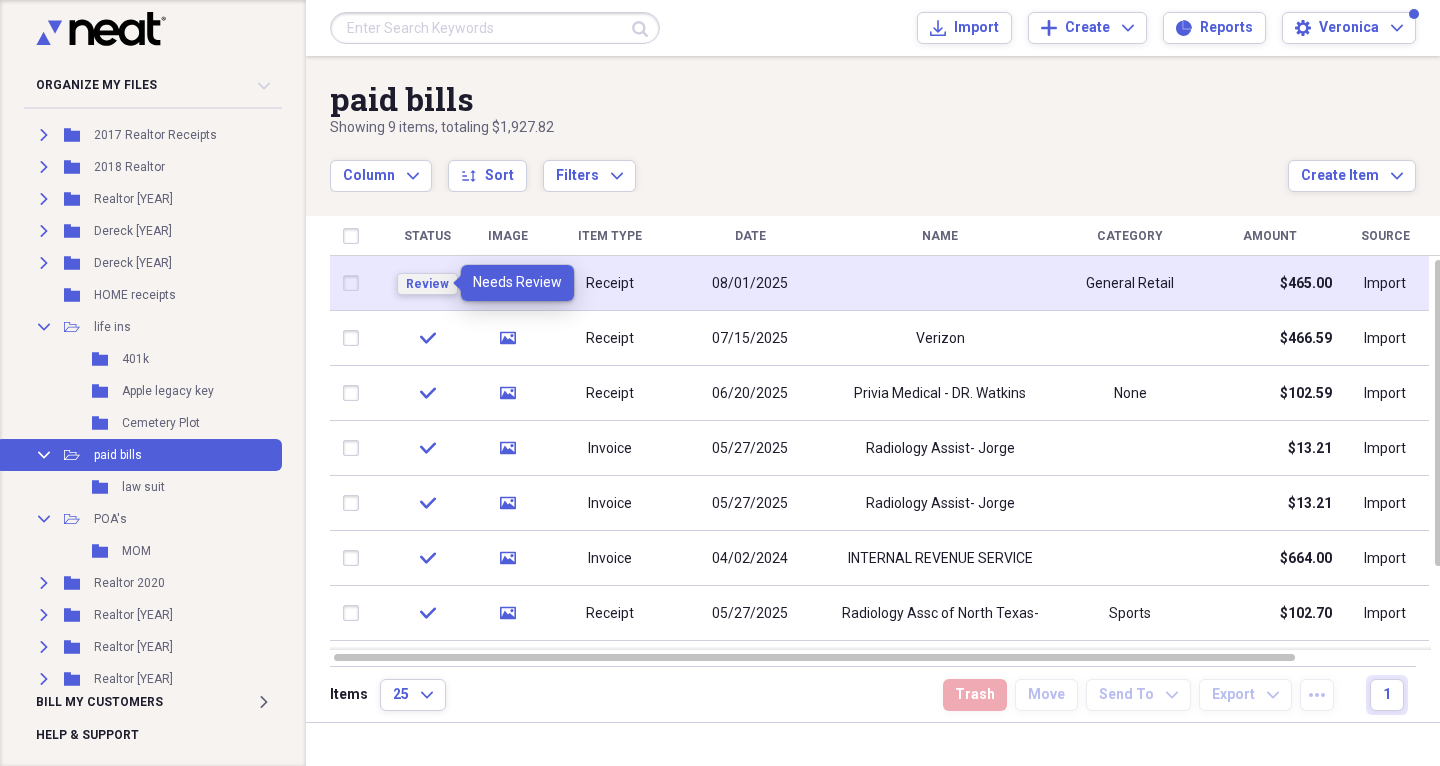 click on "Review" at bounding box center [427, 284] 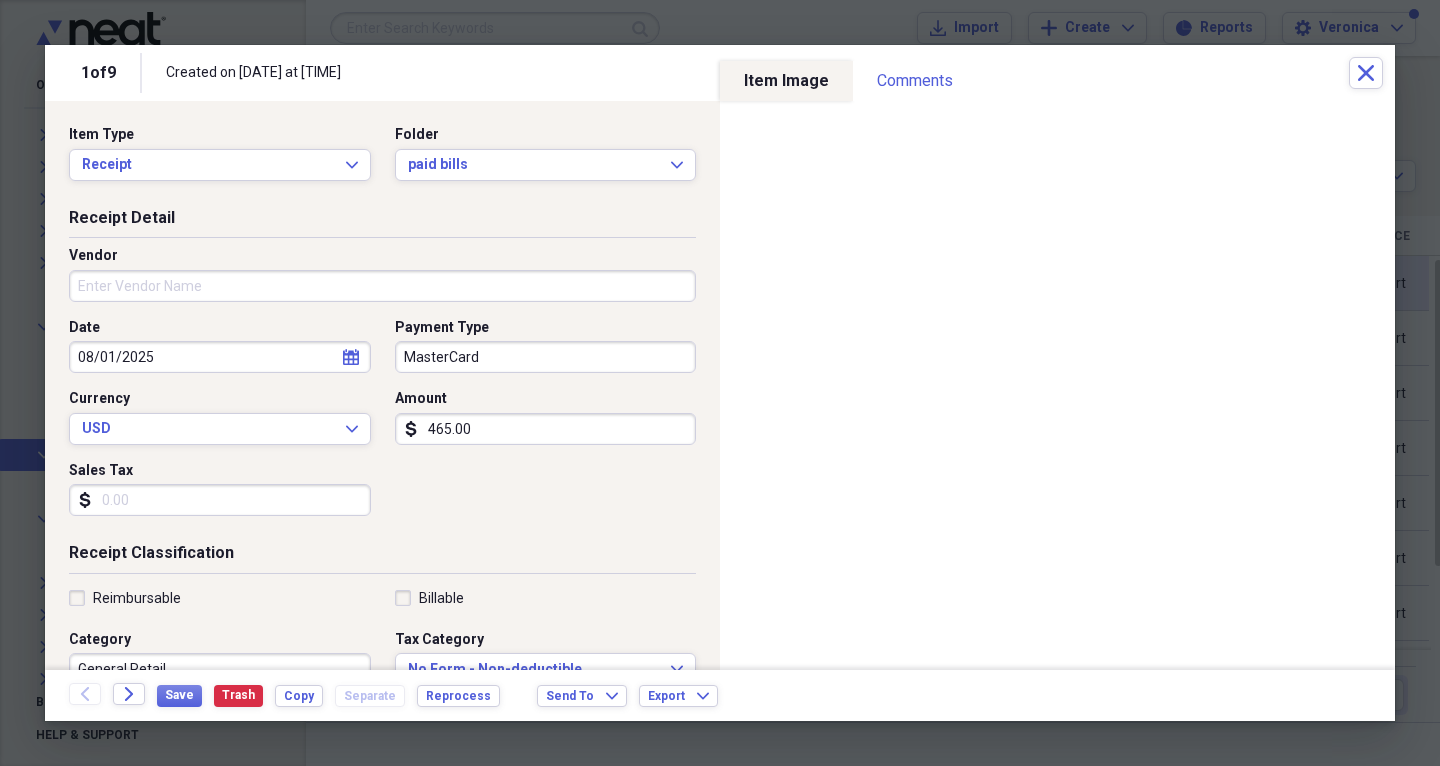 click on "Vendor" at bounding box center (382, 286) 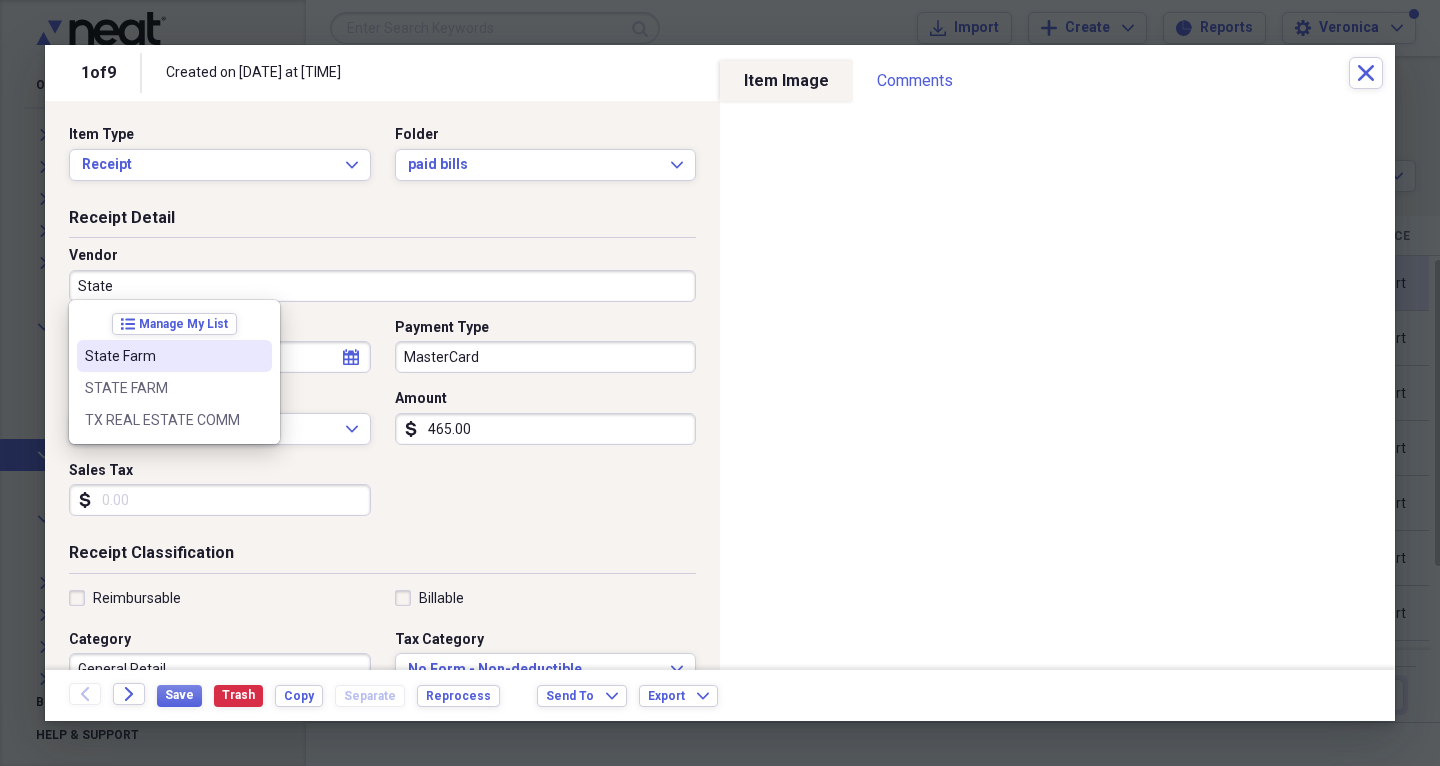 click on "State Farm" at bounding box center [162, 356] 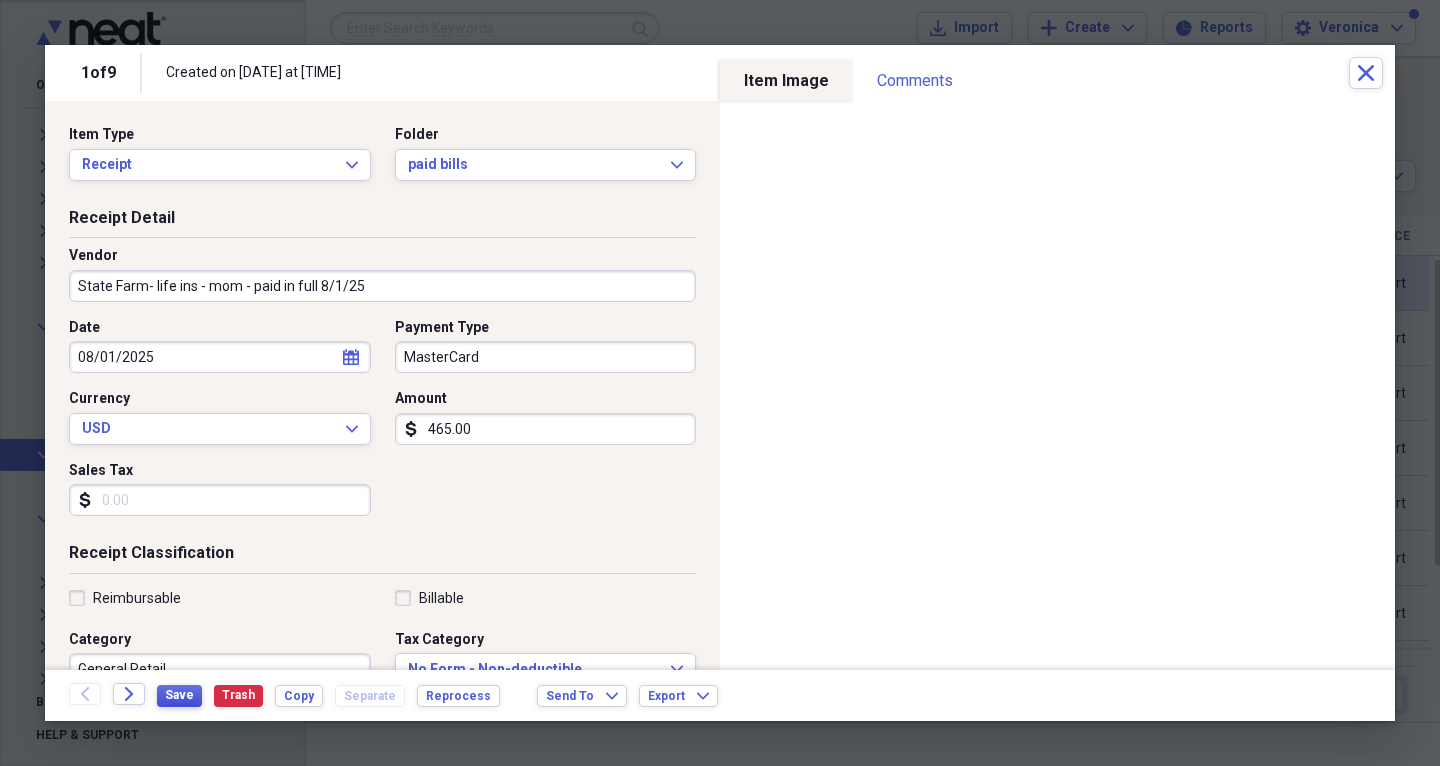 type on "State Farm- life ins - mom - paid in full 8/1/25" 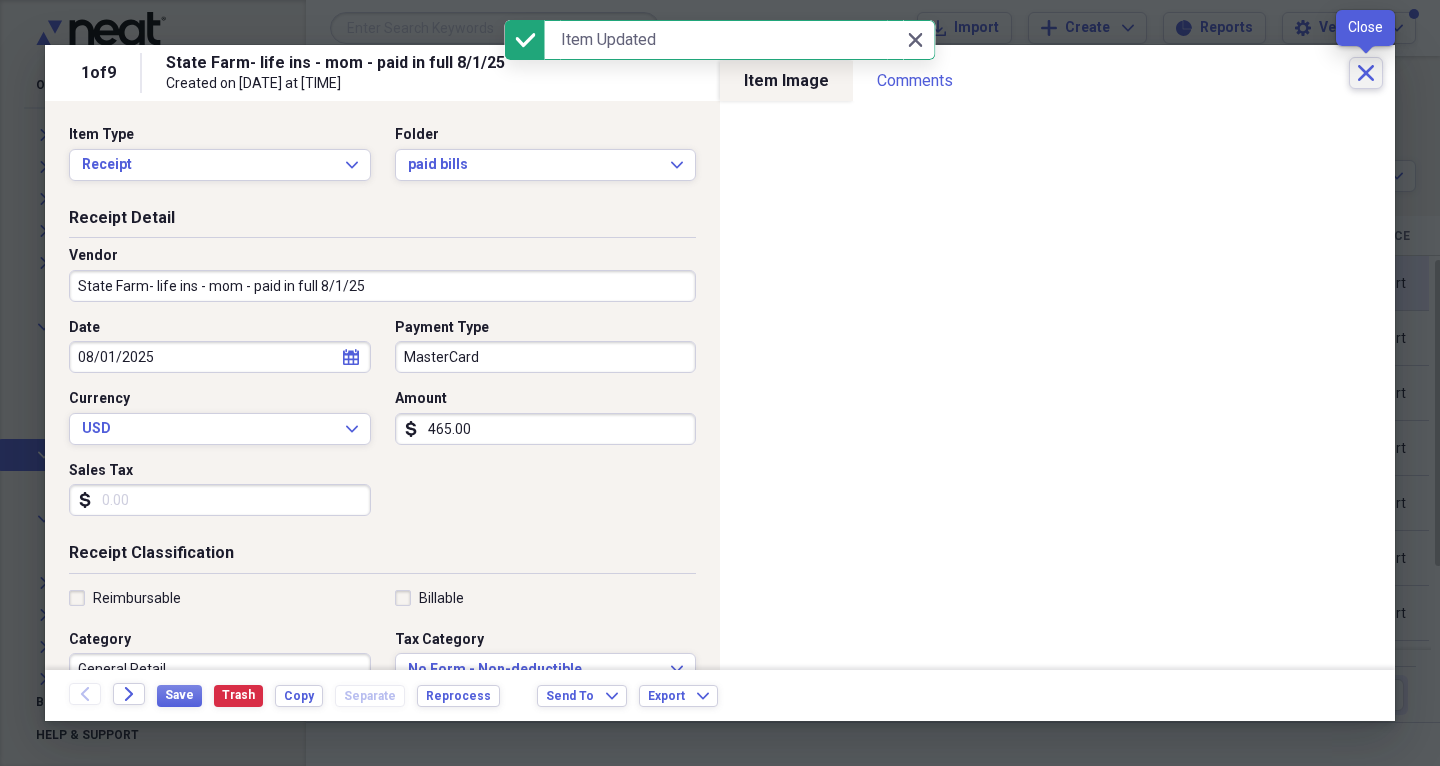 click on "Close" 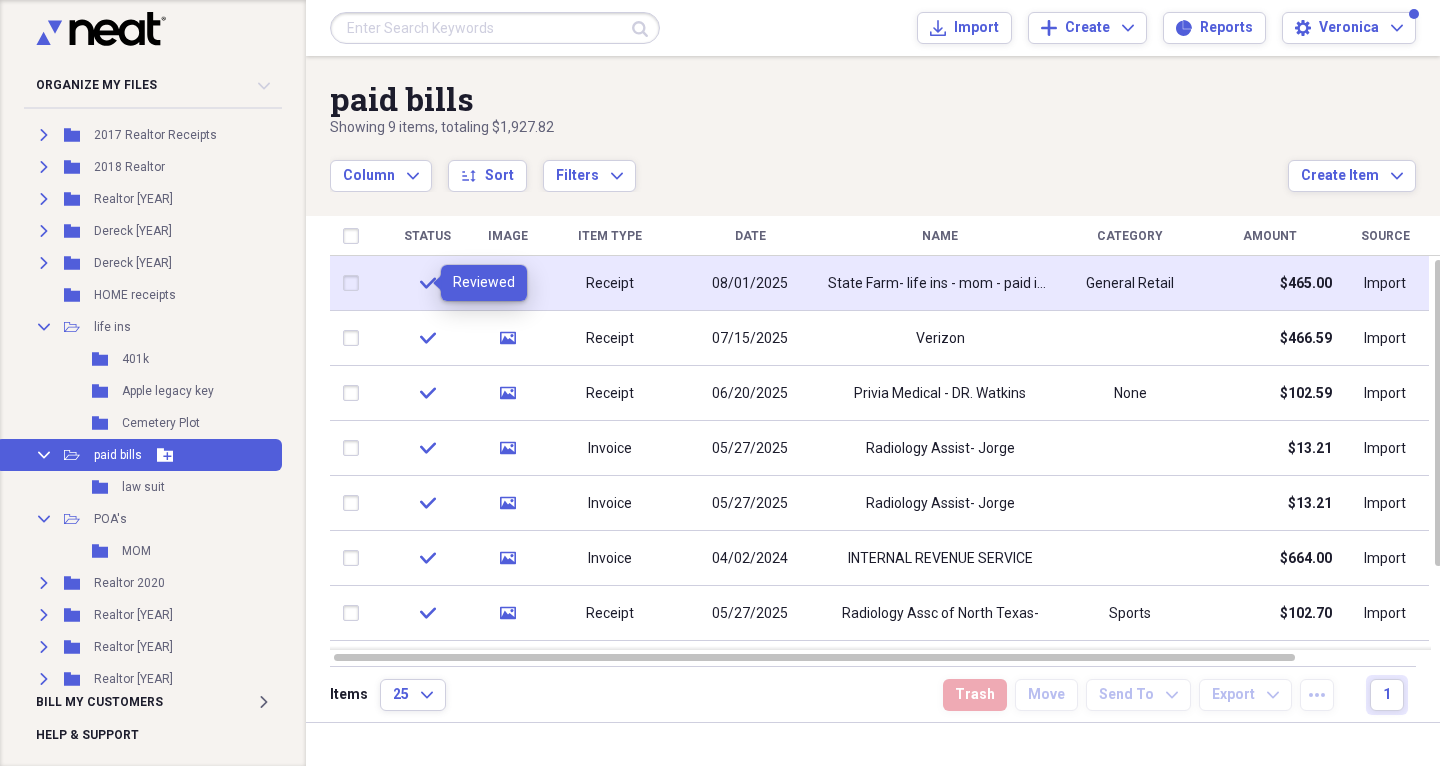 click on "Collapse" at bounding box center [44, 455] 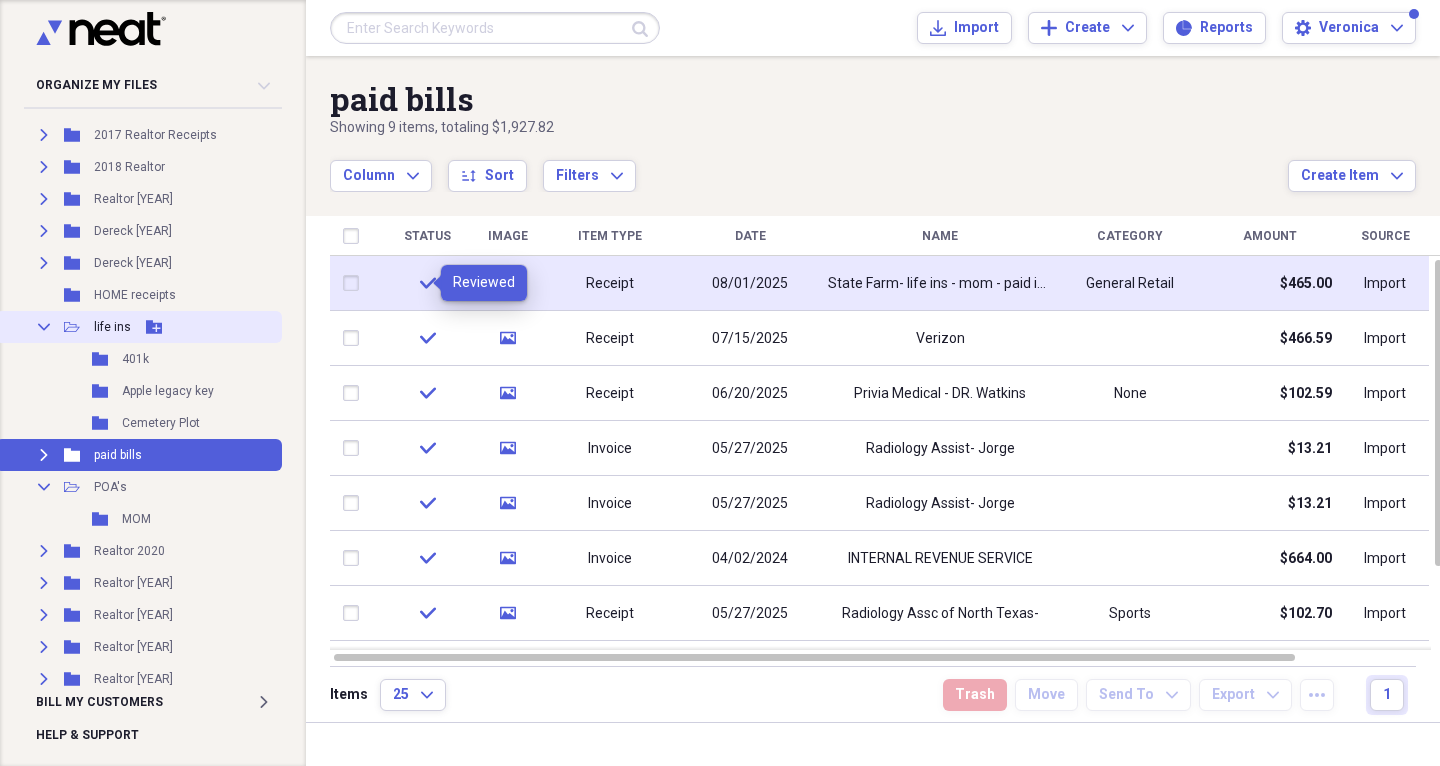 click on "Collapse" 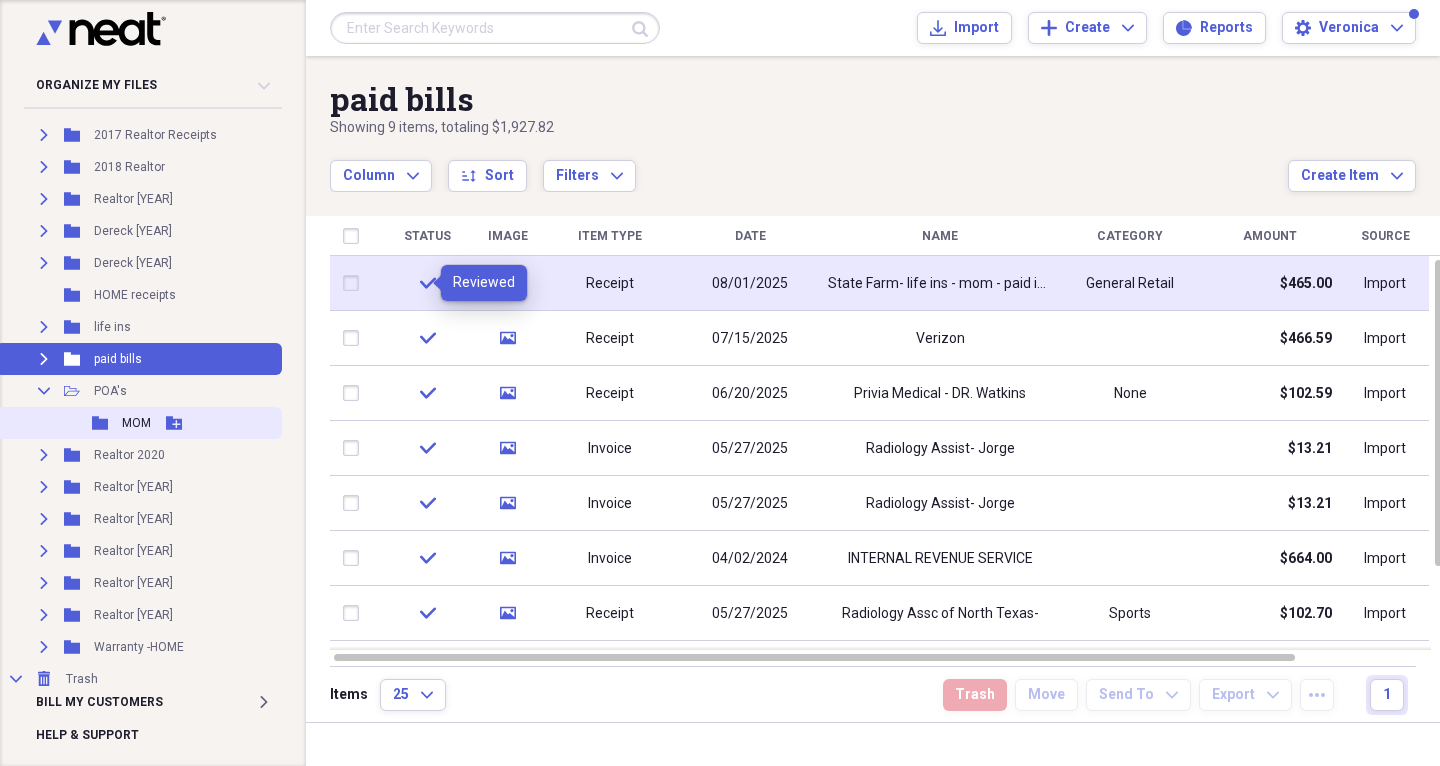 click on "MOM" at bounding box center (136, 423) 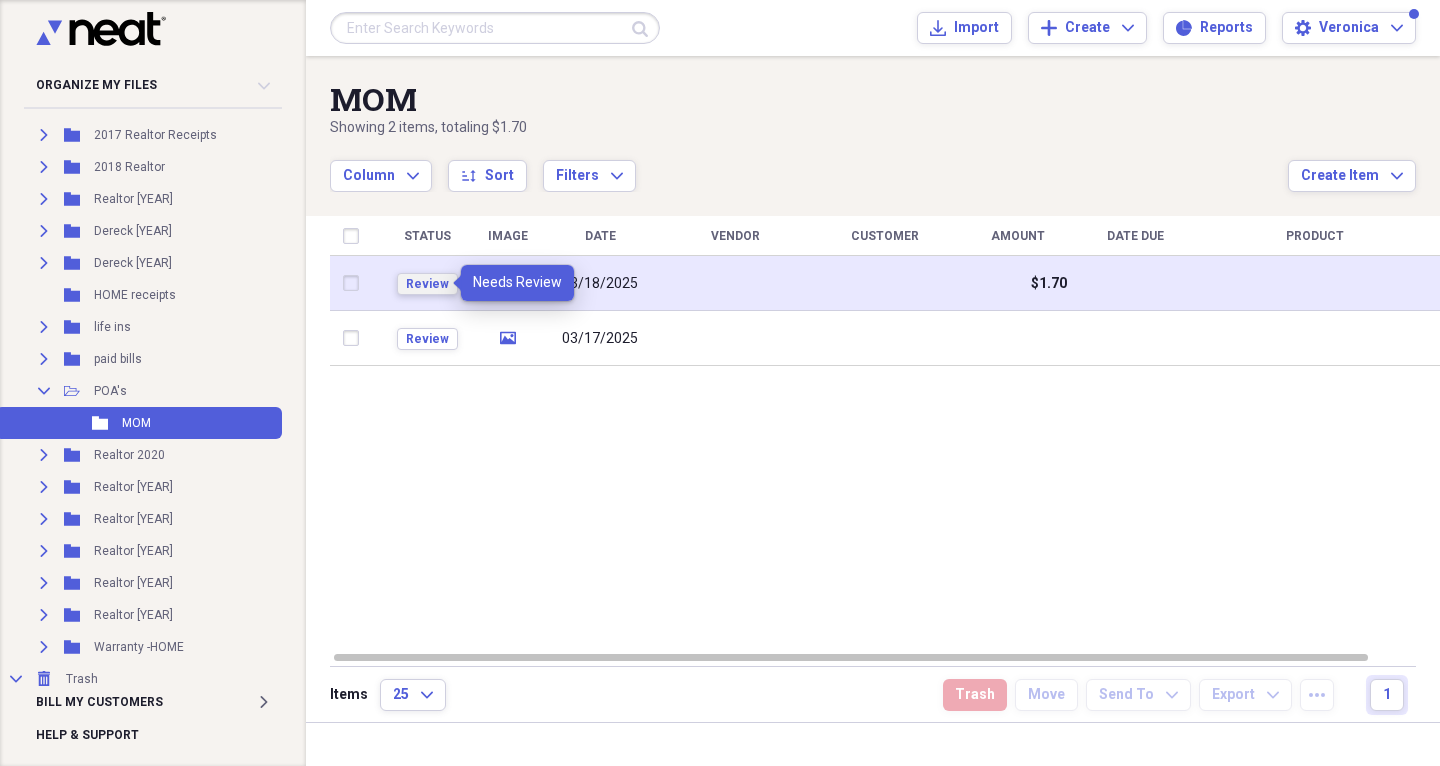 click on "Review" at bounding box center (427, 284) 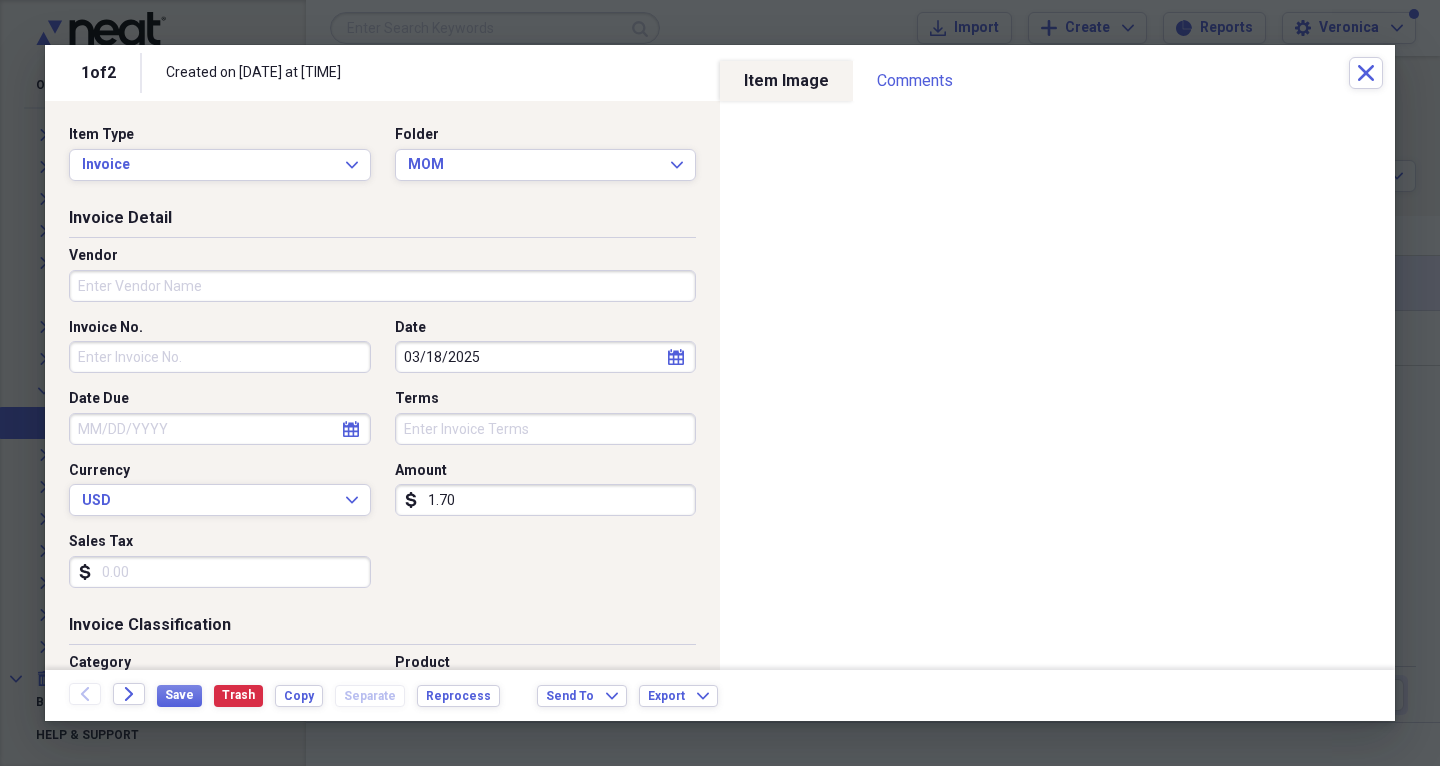 click on "Vendor" at bounding box center [382, 286] 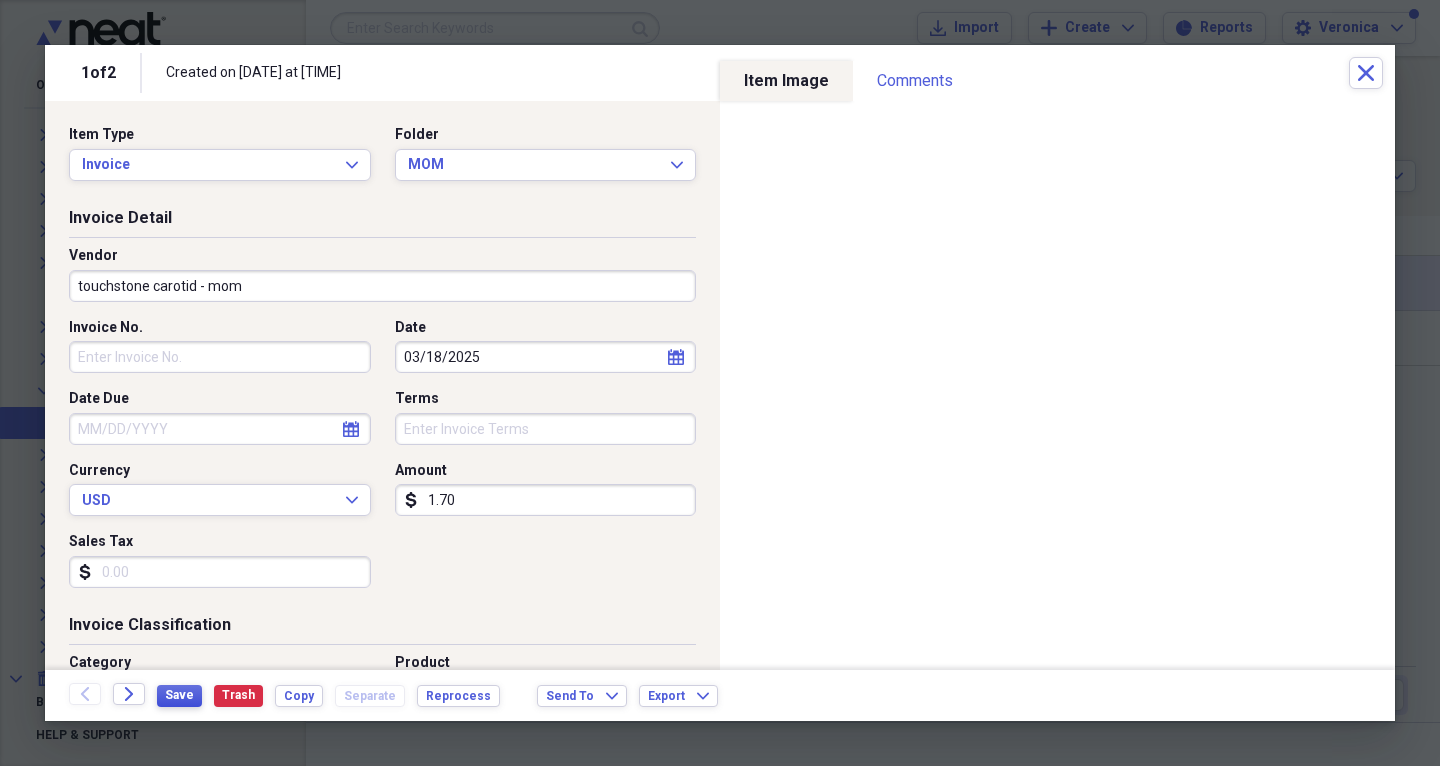 type on "touchstone carotid - mom" 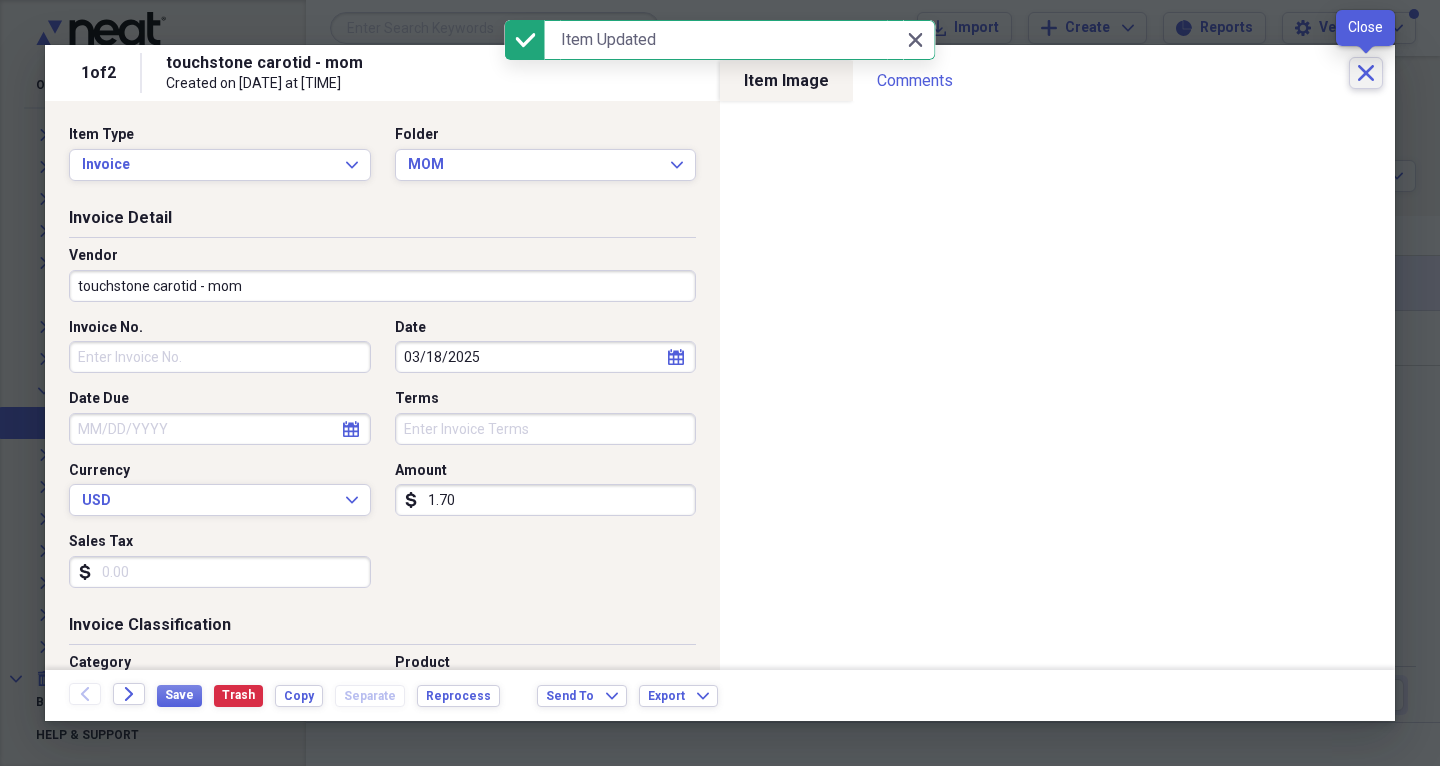 click 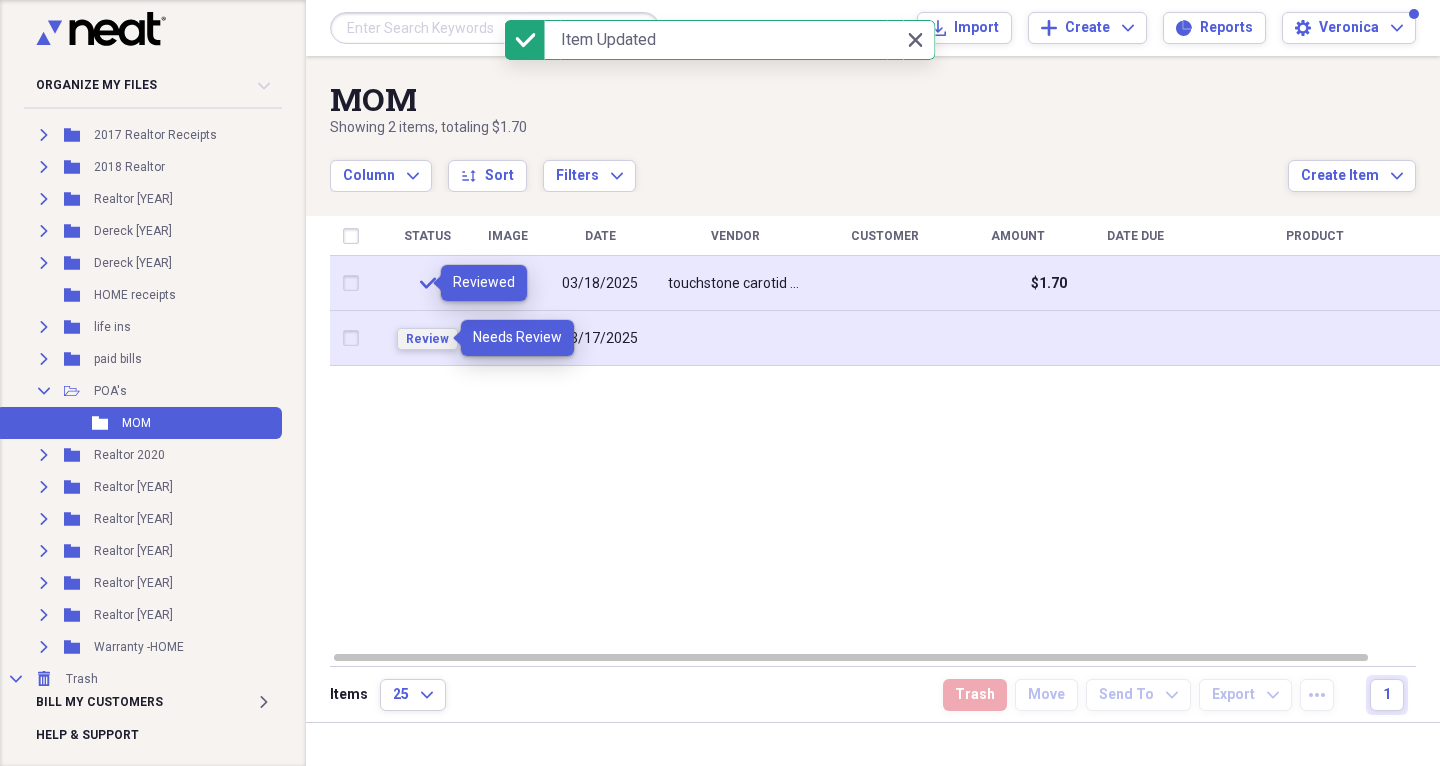 click on "Review" at bounding box center (427, 339) 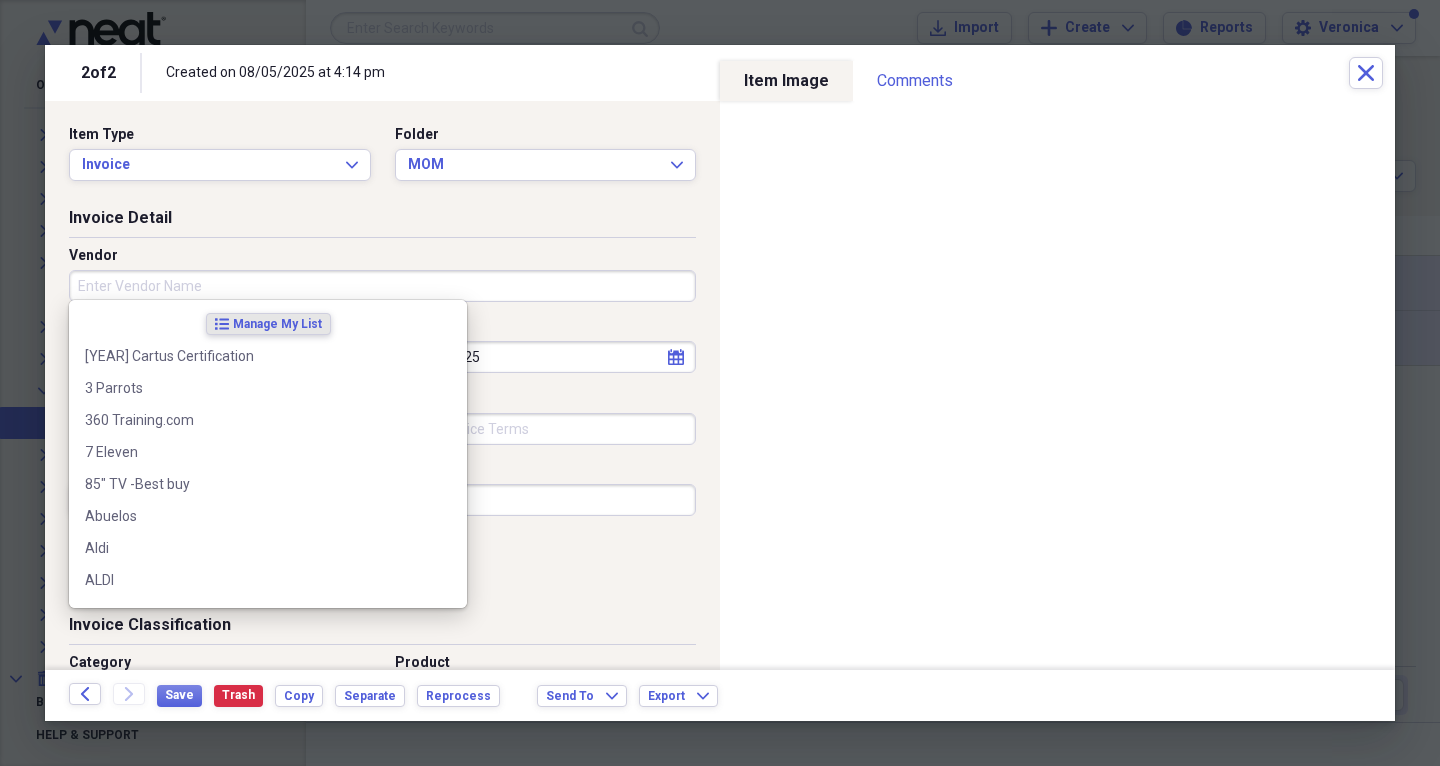 click on "Vendor" at bounding box center (382, 286) 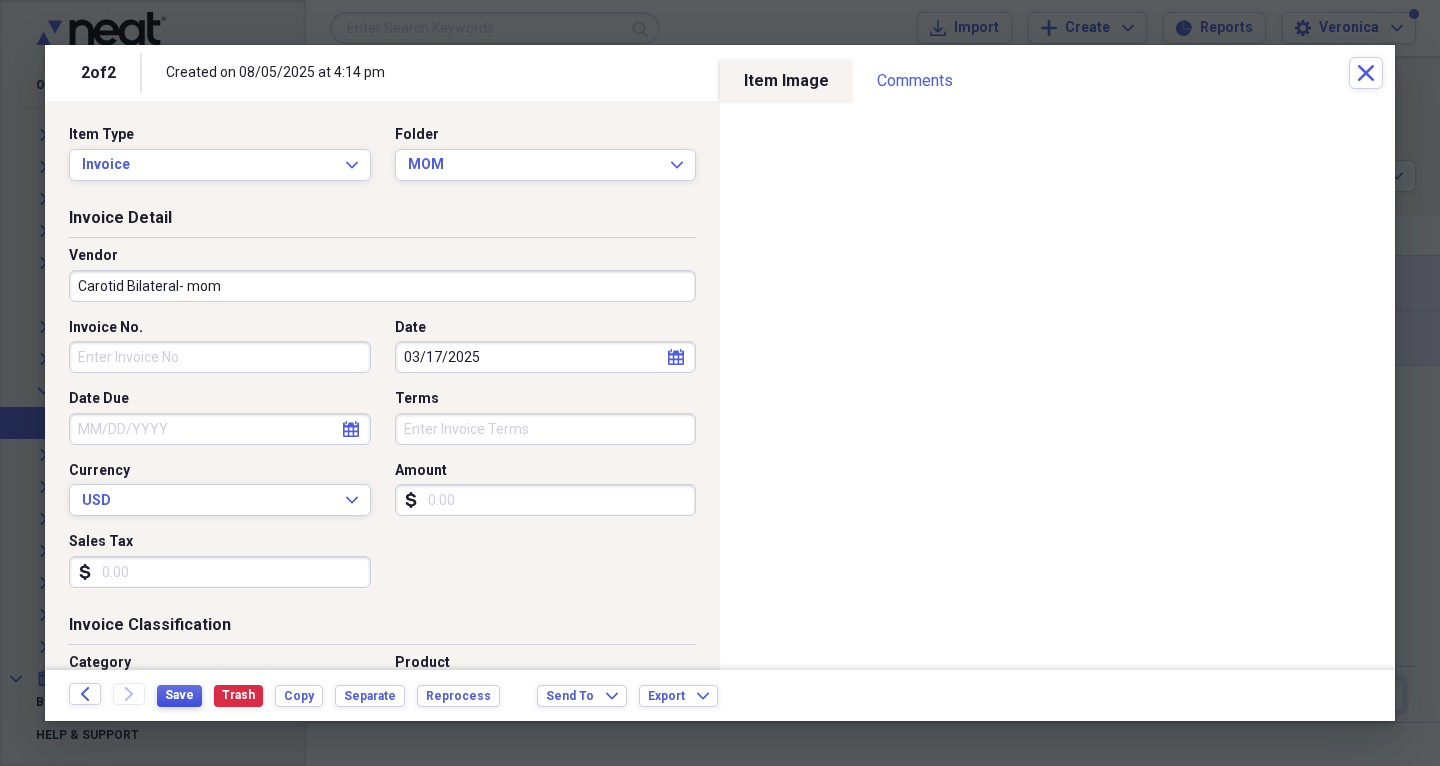 type on "Carotid Bilateral- mom" 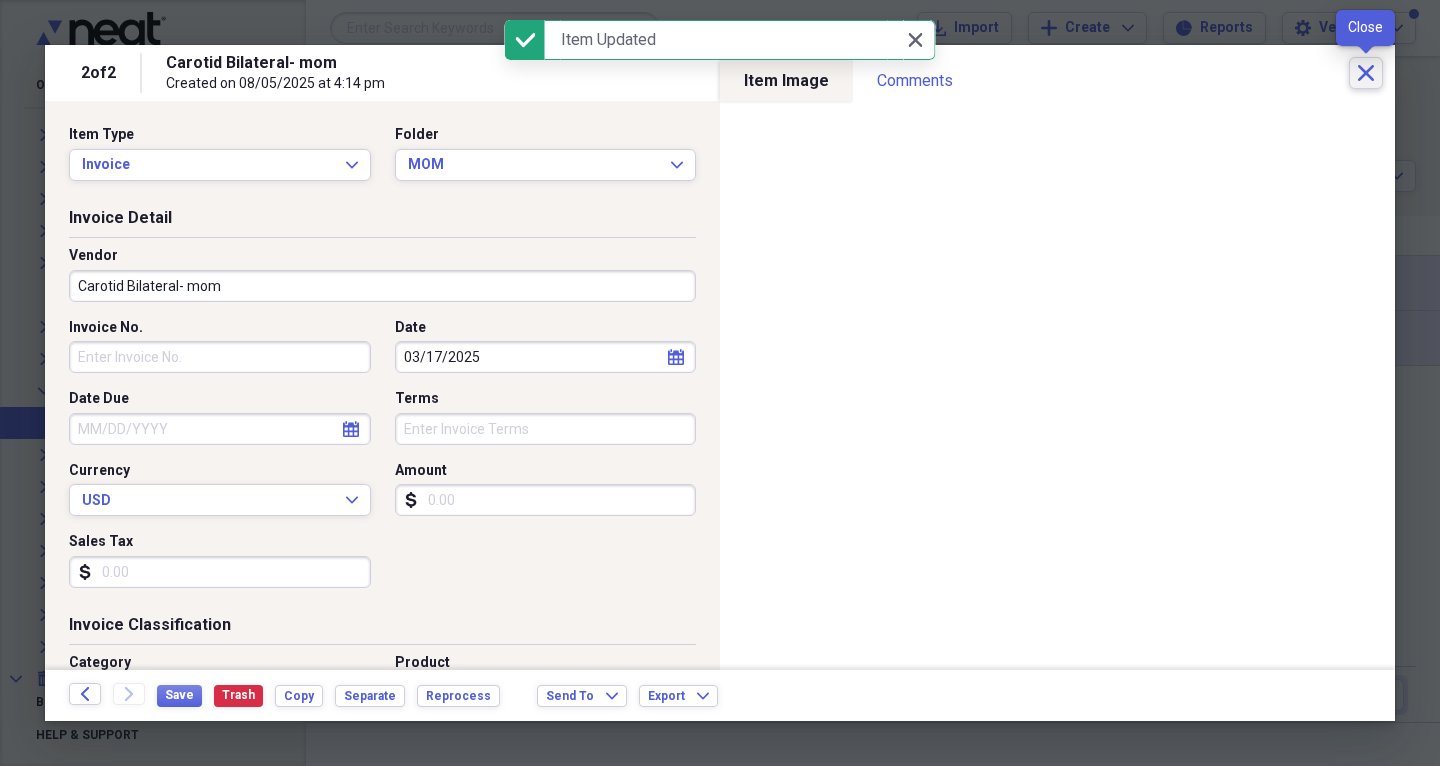 click on "Close" 